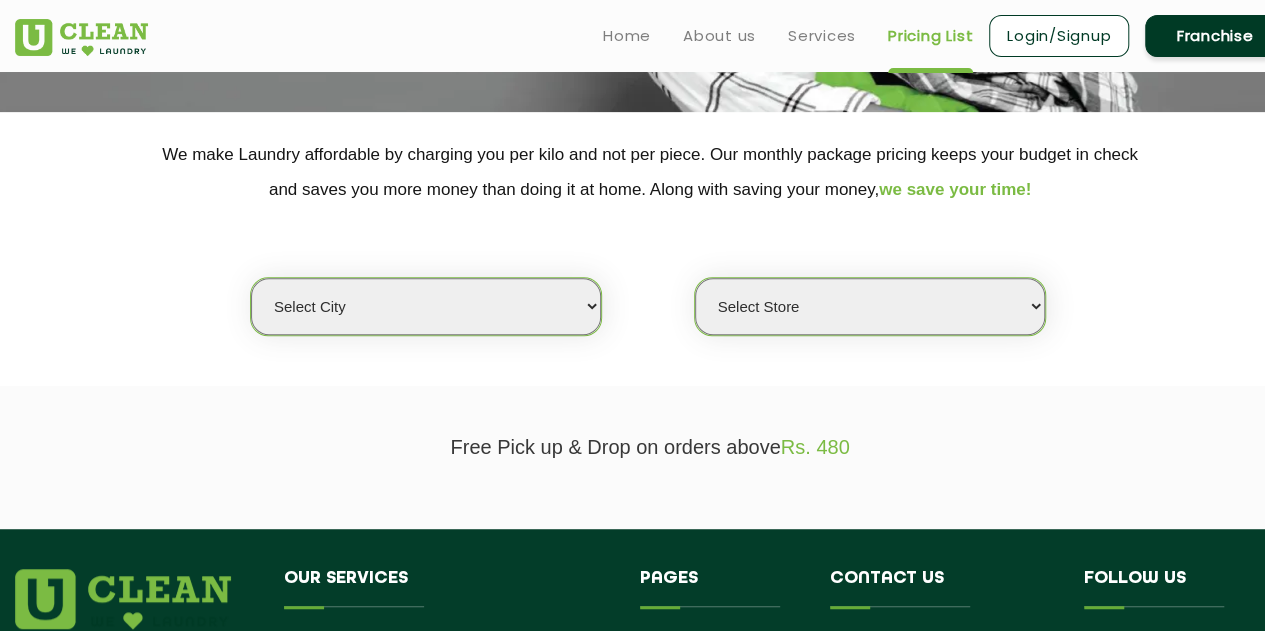 scroll, scrollTop: 352, scrollLeft: 0, axis: vertical 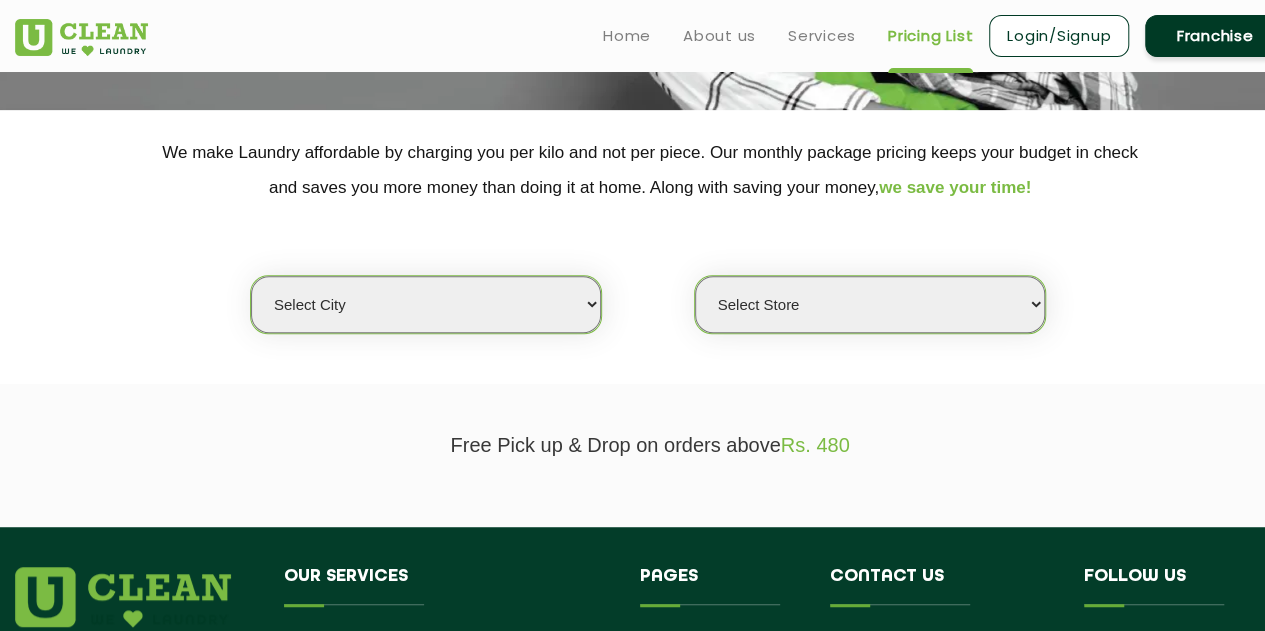 click on "Select city Aalo Agartala Agra Ahmedabad Akola Aligarh Alwar - UClean Select Amravati Aurangabad Ayodhya Bahadurgarh Bahraich Baleswar Baramulla Bareilly Barmer Barpeta Bathinda Belgaum Bengaluru Berhampur Bettiah Bhagalpur Bhilwara Bhiwadi Bhopal Bhubaneshwar Bidar Bikaner Bilaspur Bokaro Bongaigaon Chandigarh Chennai Chitrakoot Cochin Coimbatore Cooch Behar Coonoor Daman Danapur Darrang Daudnagar Dehradun Delhi Deoghar Dhanbad Dharwad Dhule Dibrugarh Digboi Dimapur Dindigul Duliajan Ellenabad Erode Faridabad Gandhidham Gandhinagar Garia Ghaziabad Goa Gohana Golaghat Gonda Gorakhpur Gurugram Guwahati Gwalior Haldwani Hamirpur Hanumangarh Haridwar Hingoli Hojai Howrah Hubli Hyderabad Imphal Indore Itanagar Jagdalpur Jagraon Jaipur Jaipur - Select Jammu Jamshedpur Jehanabad Jhansi Jodhpur Jorhat Kaithal Kakinada Kanpur Kargil Karimganj Kathmandu Kharupetia Khopoli Kochi Kohima Kokapet Kokrajhar Kolhapur Kolkata Kota - Select Kotdwar Krishnanagar Kundli Kurnool Latur Leh Longding Lower Subansiri Lucknow Madurai" at bounding box center [426, 304] 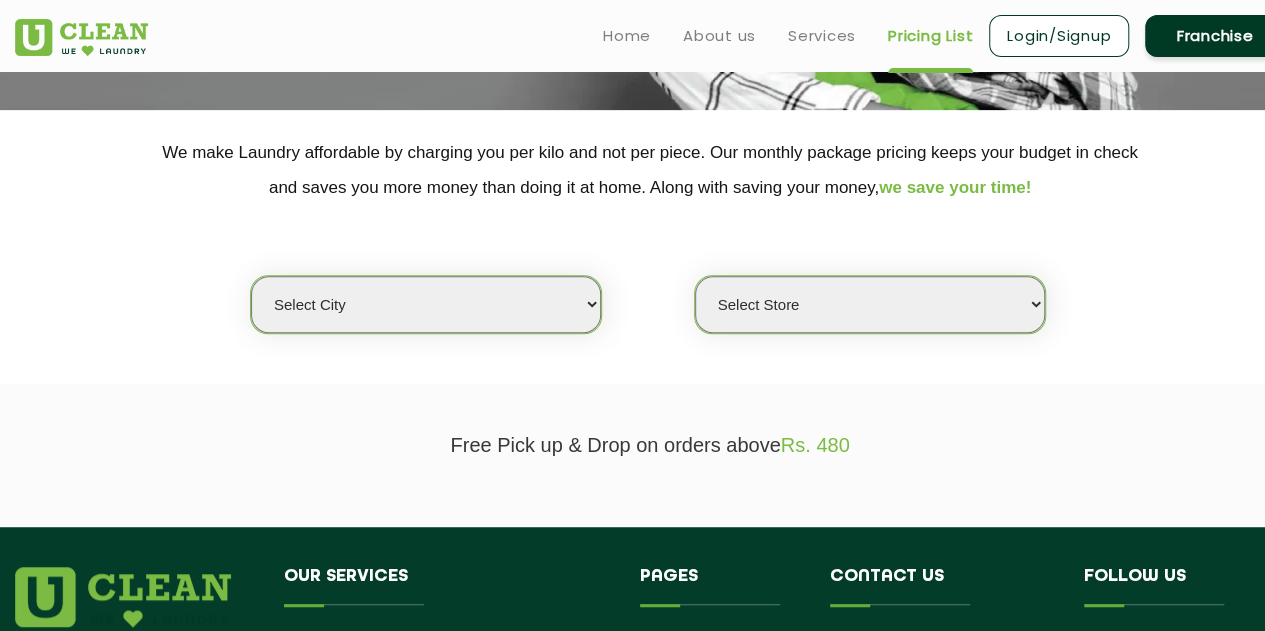 select on "2" 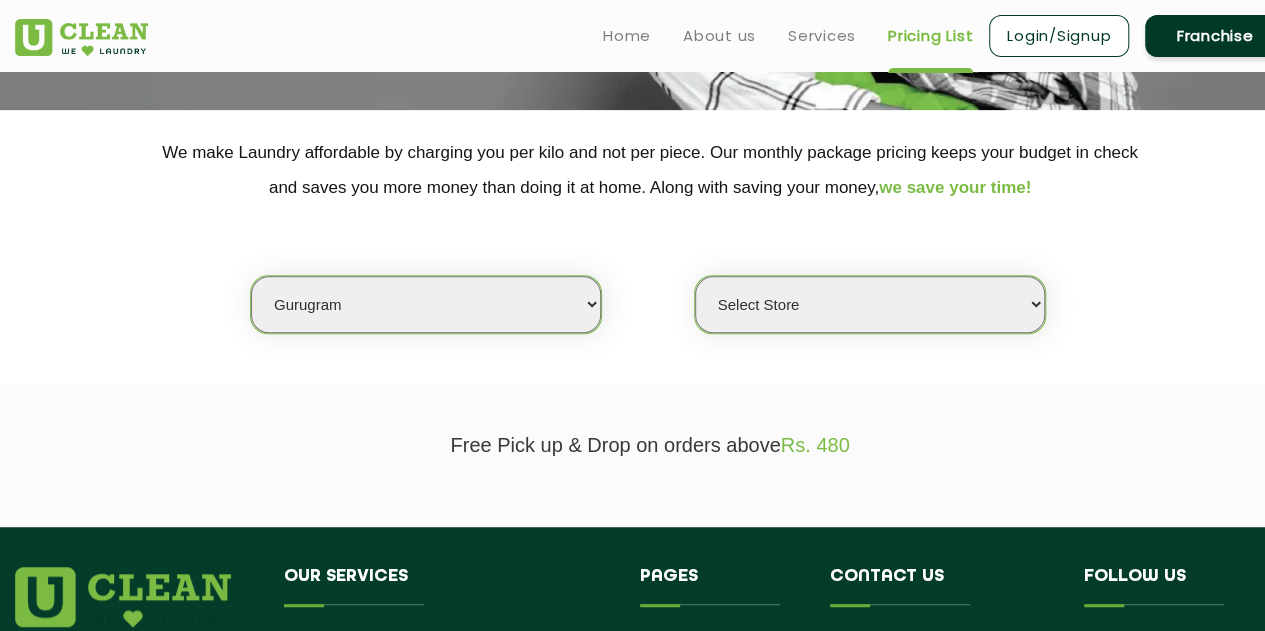 click on "Select city Aalo Agartala Agra Ahmedabad Akola Aligarh Alwar - UClean Select Amravati Aurangabad Ayodhya Bahadurgarh Bahraich Baleswar Baramulla Bareilly Barmer Barpeta Bathinda Belgaum Bengaluru Berhampur Bettiah Bhagalpur Bhilwara Bhiwadi Bhopal Bhubaneshwar Bidar Bikaner Bilaspur Bokaro Bongaigaon Chandigarh Chennai Chitrakoot Cochin Coimbatore Cooch Behar Coonoor Daman Danapur Darrang Daudnagar Dehradun Delhi Deoghar Dhanbad Dharwad Dhule Dibrugarh Digboi Dimapur Dindigul Duliajan Ellenabad Erode Faridabad Gandhidham Gandhinagar Garia Ghaziabad Goa Gohana Golaghat Gonda Gorakhpur Gurugram Guwahati Gwalior Haldwani Hamirpur Hanumangarh Haridwar Hingoli Hojai Howrah Hubli Hyderabad Imphal Indore Itanagar Jagdalpur Jagraon Jaipur Jaipur - Select Jammu Jamshedpur Jehanabad Jhansi Jodhpur Jorhat Kaithal Kakinada Kanpur Kargil Karimganj Kathmandu Kharupetia Khopoli Kochi Kohima Kokapet Kokrajhar Kolhapur Kolkata Kota - Select Kotdwar Krishnanagar Kundli Kurnool Latur Leh Longding Lower Subansiri Lucknow Madurai" at bounding box center (426, 304) 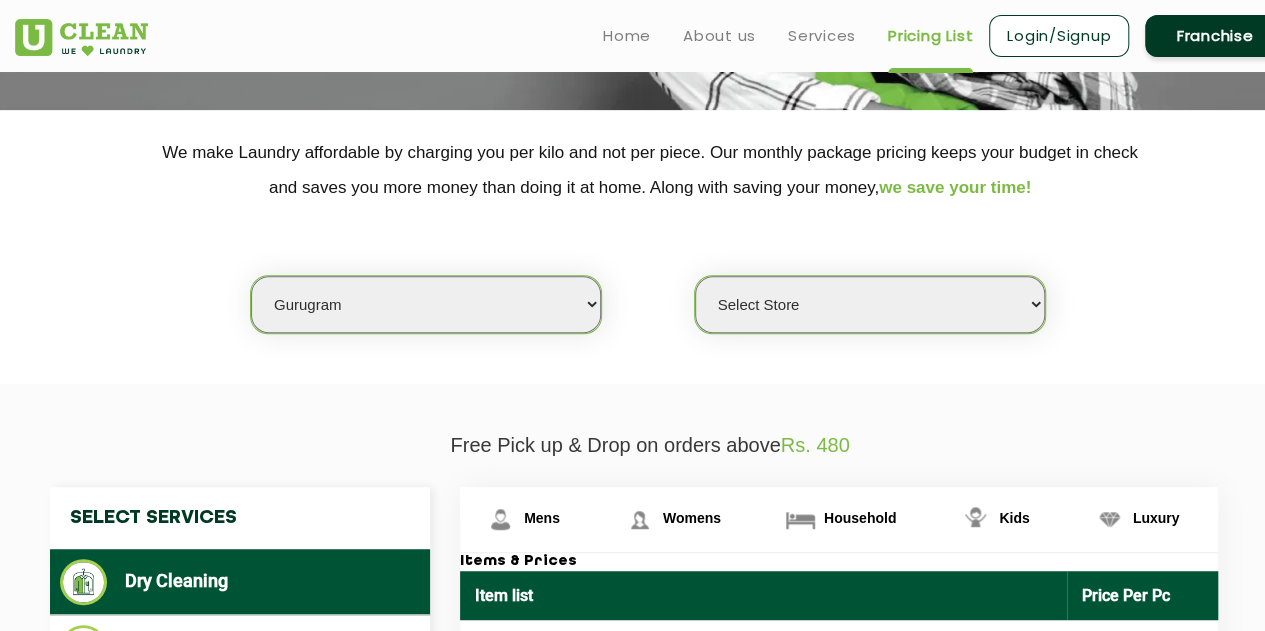 click on "Select Store UClean Sector 47 UClean Gurgaon Sector 66 UClean Sun City Gurgaon UClean DLF Phase 2 Gurugram UClean Ocus Sector 51 UClean Sector 46 Gurgaon UClean Sector 86 SS Omnia UClean Sector 37 Gurgaon UClean Sector 15 Gurgaon UClean Sector 63 Gurugram UClean Palam Vihar UClean Sec 56 UClean Gwal Pahari UClean Sector 38 UClean Sector 93 UClean Vyapar Kendra" at bounding box center (870, 304) 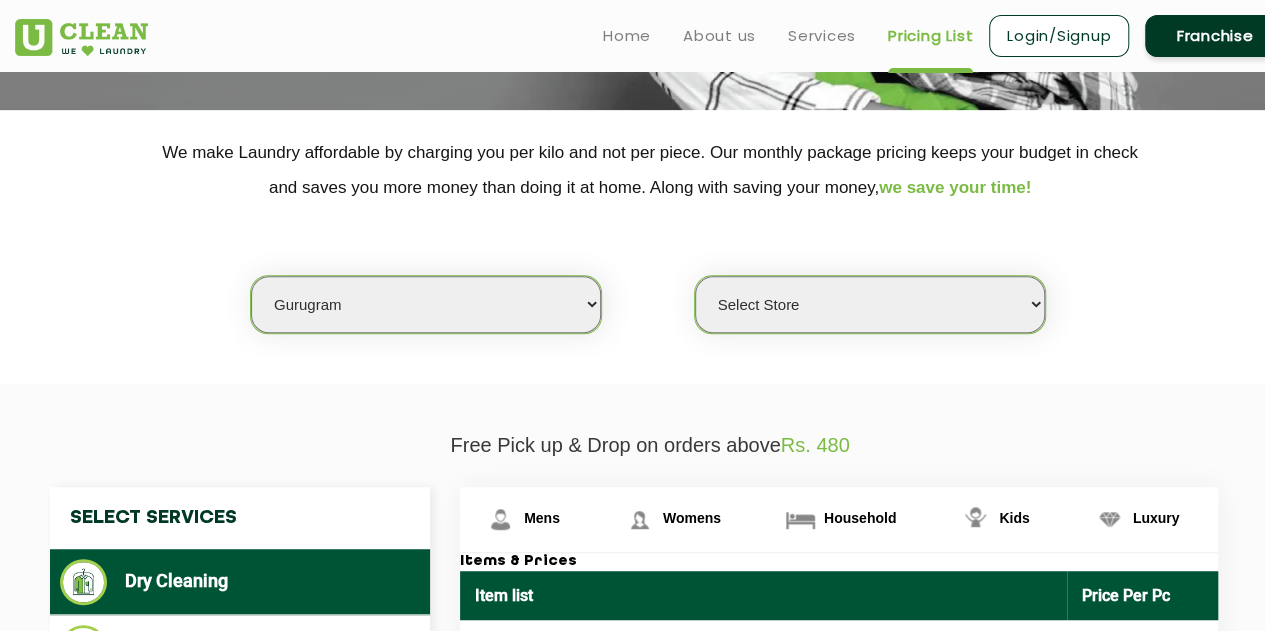 select on "539" 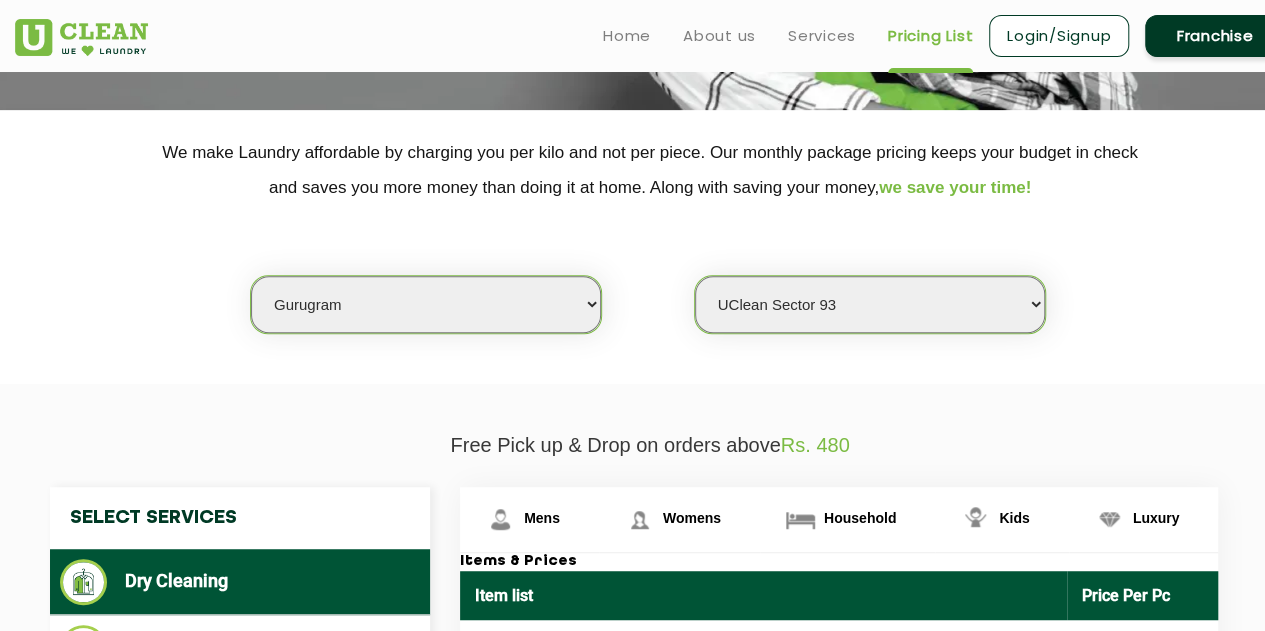 click on "Select Store UClean Sector 47 UClean Gurgaon Sector 66 UClean Sun City Gurgaon UClean DLF Phase 2 Gurugram UClean Ocus Sector 51 UClean Sector 46 Gurgaon UClean Sector 86 SS Omnia UClean Sector 37 Gurgaon UClean Sector 15 Gurgaon UClean Sector 63 Gurugram UClean Palam Vihar UClean Sec 56 UClean Gwal Pahari UClean Sector 38 UClean Sector 93 UClean Vyapar Kendra" at bounding box center (870, 304) 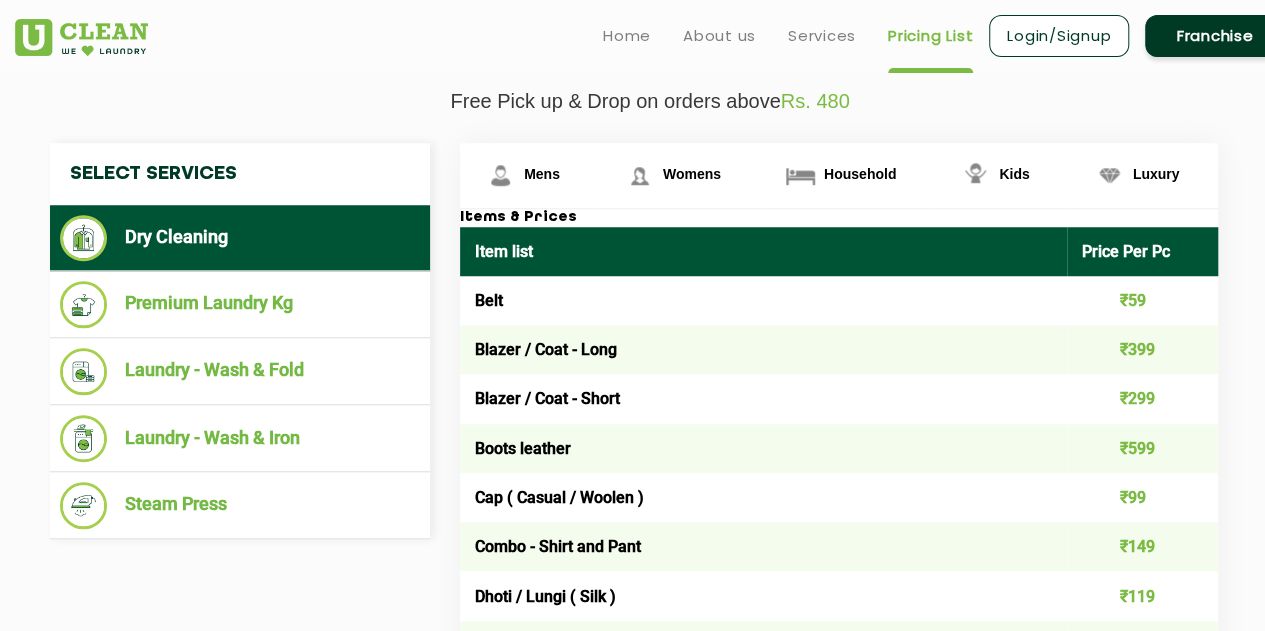 scroll, scrollTop: 701, scrollLeft: 0, axis: vertical 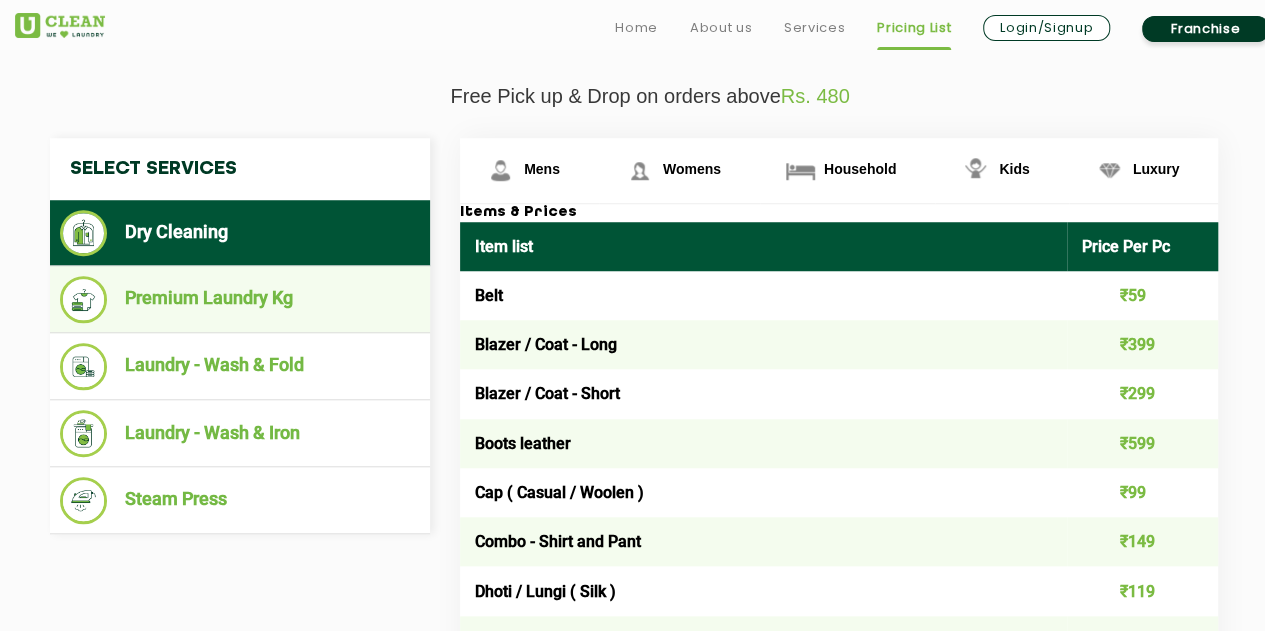 click on "Premium Laundry Kg" at bounding box center [240, 299] 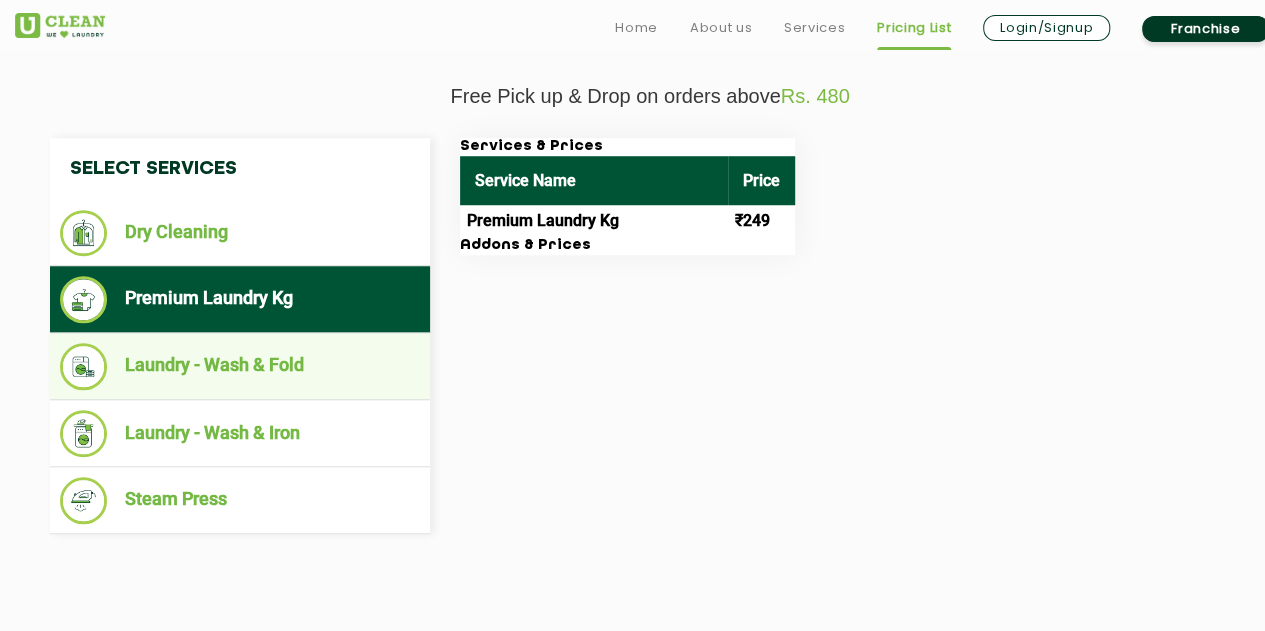 click on "Laundry - Wash & Fold" at bounding box center [240, 366] 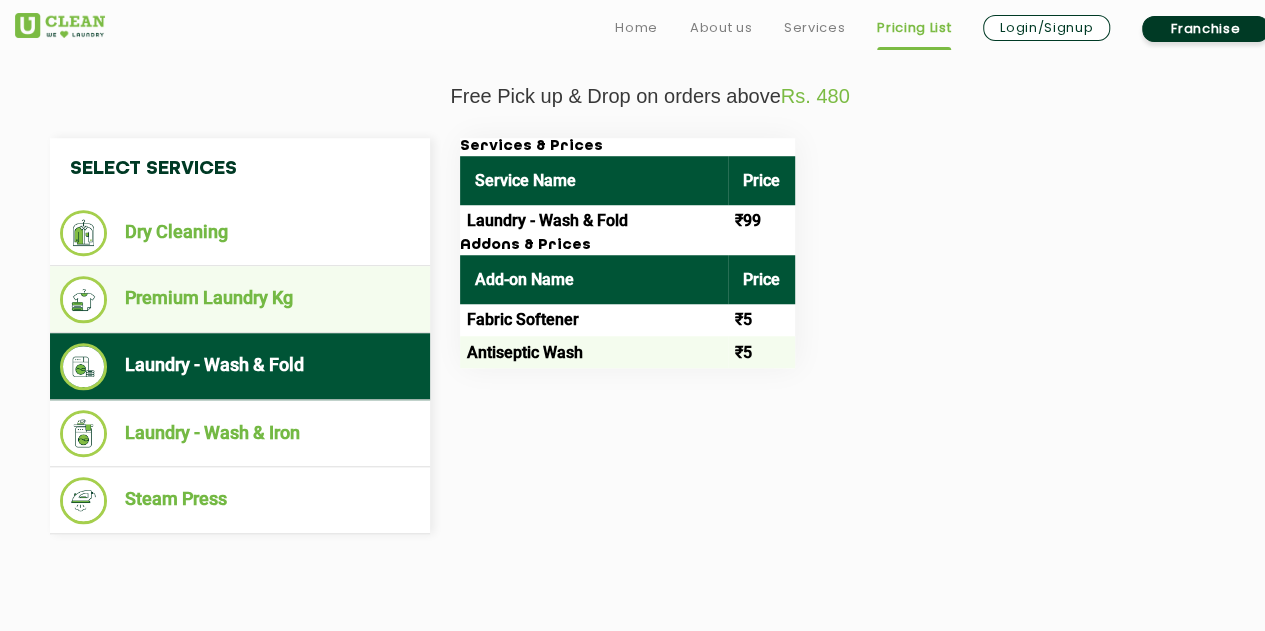click on "Premium Laundry Kg" at bounding box center (240, 299) 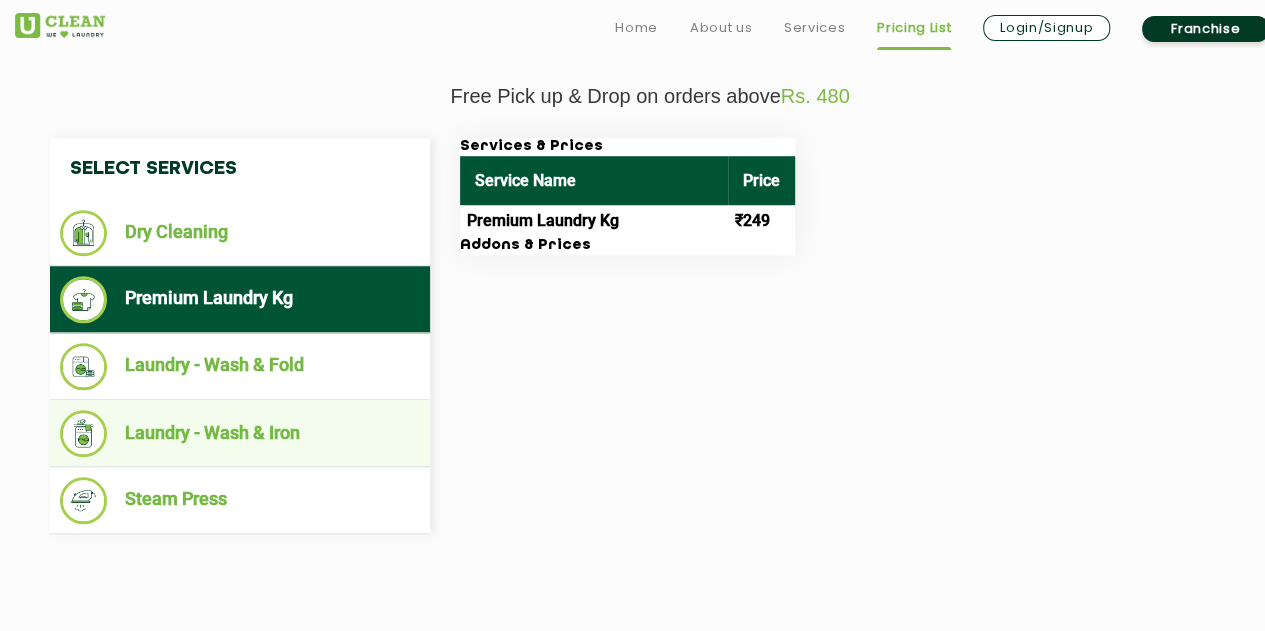 click on "Laundry - Wash & Iron" at bounding box center [240, 433] 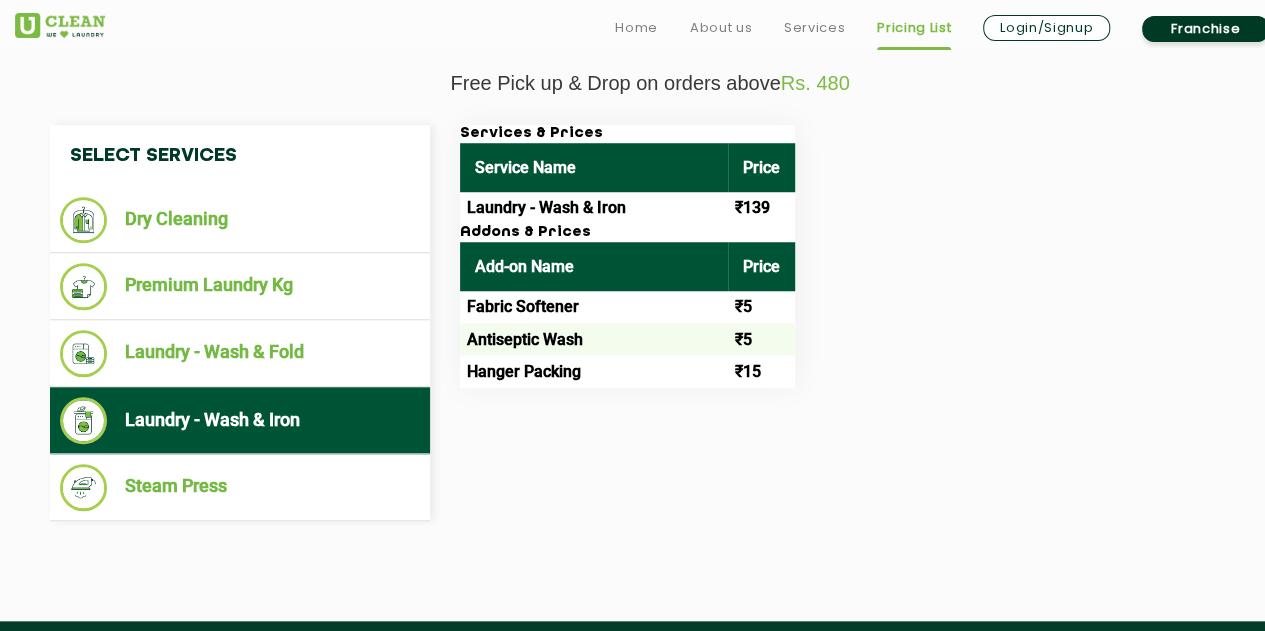 scroll, scrollTop: 715, scrollLeft: 0, axis: vertical 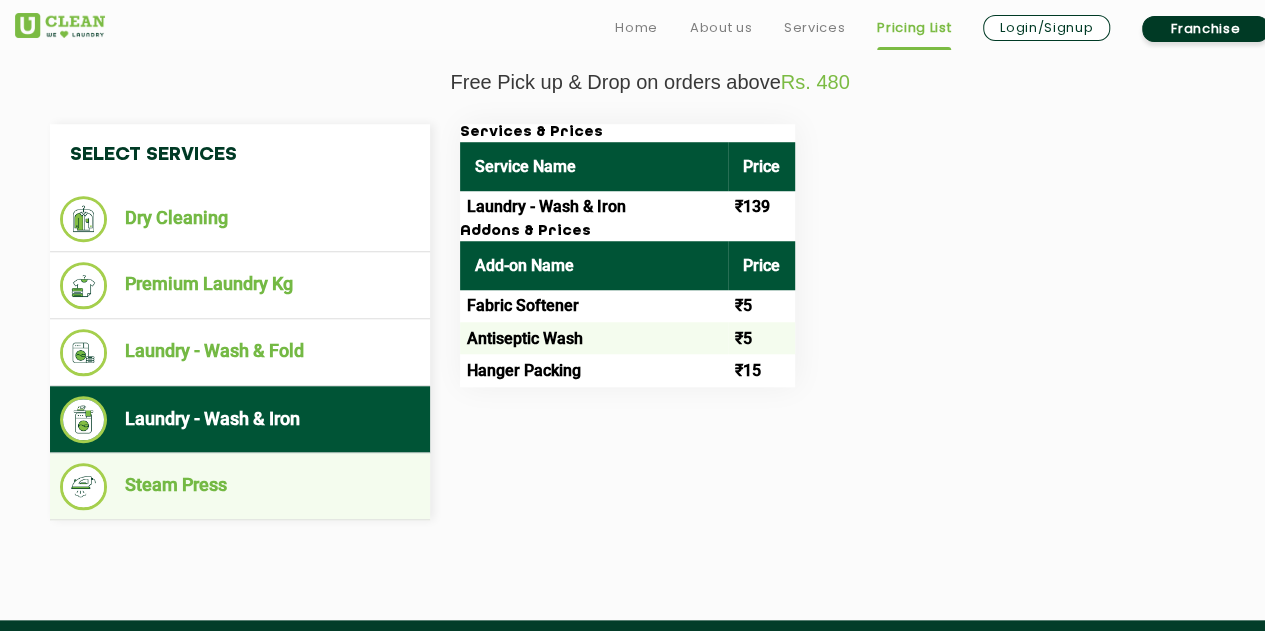 click on "Steam Press" at bounding box center (240, 486) 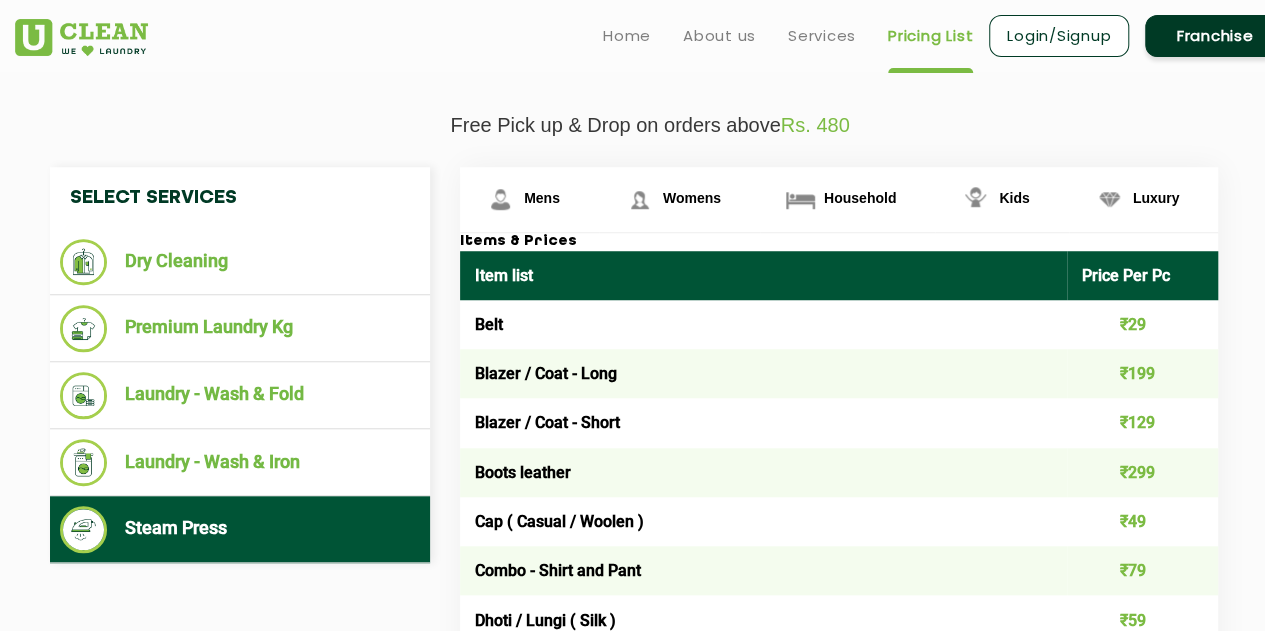 scroll, scrollTop: 671, scrollLeft: 0, axis: vertical 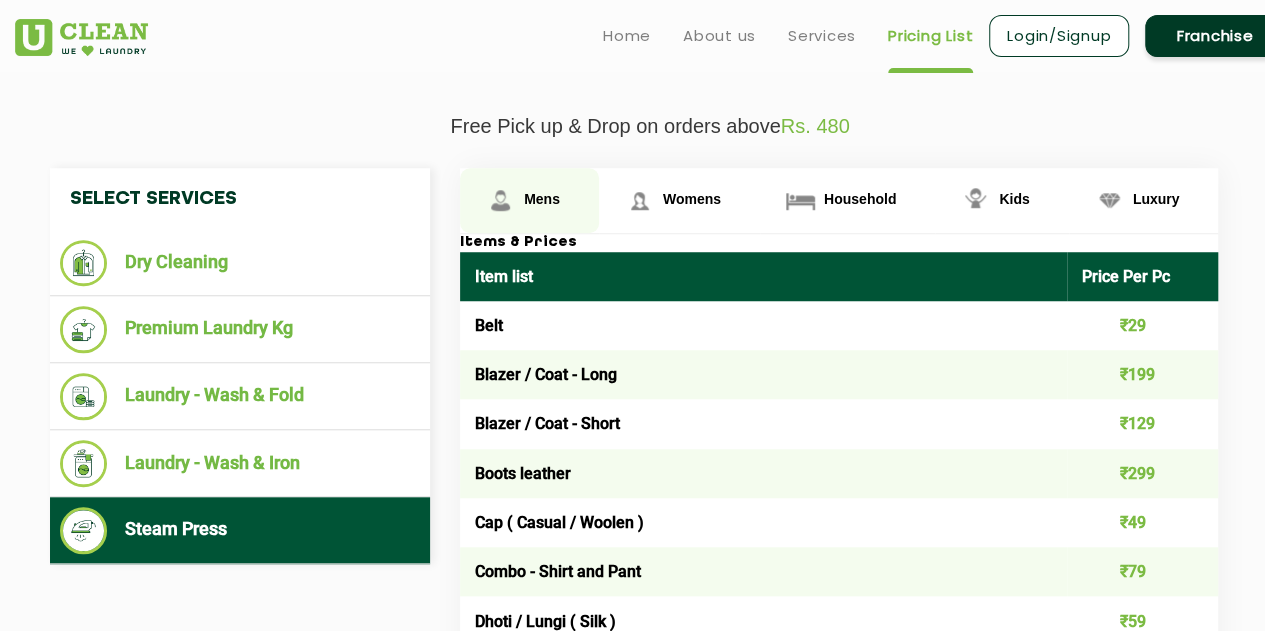 click on "Mens" at bounding box center (529, 200) 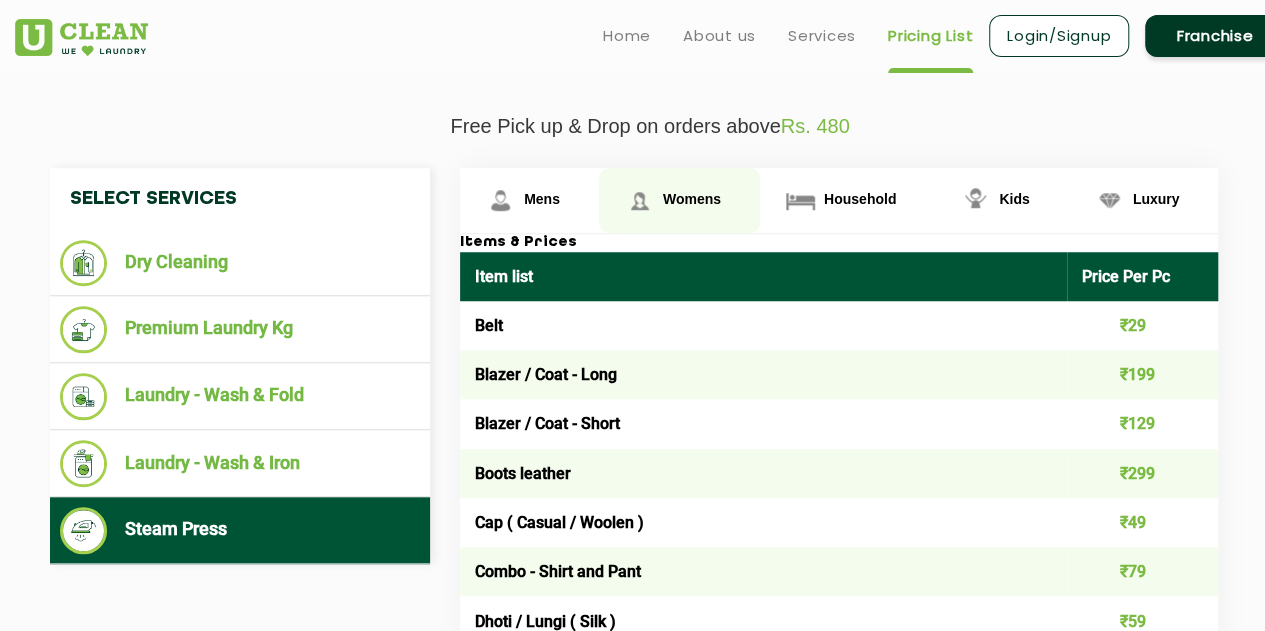 click at bounding box center (500, 200) 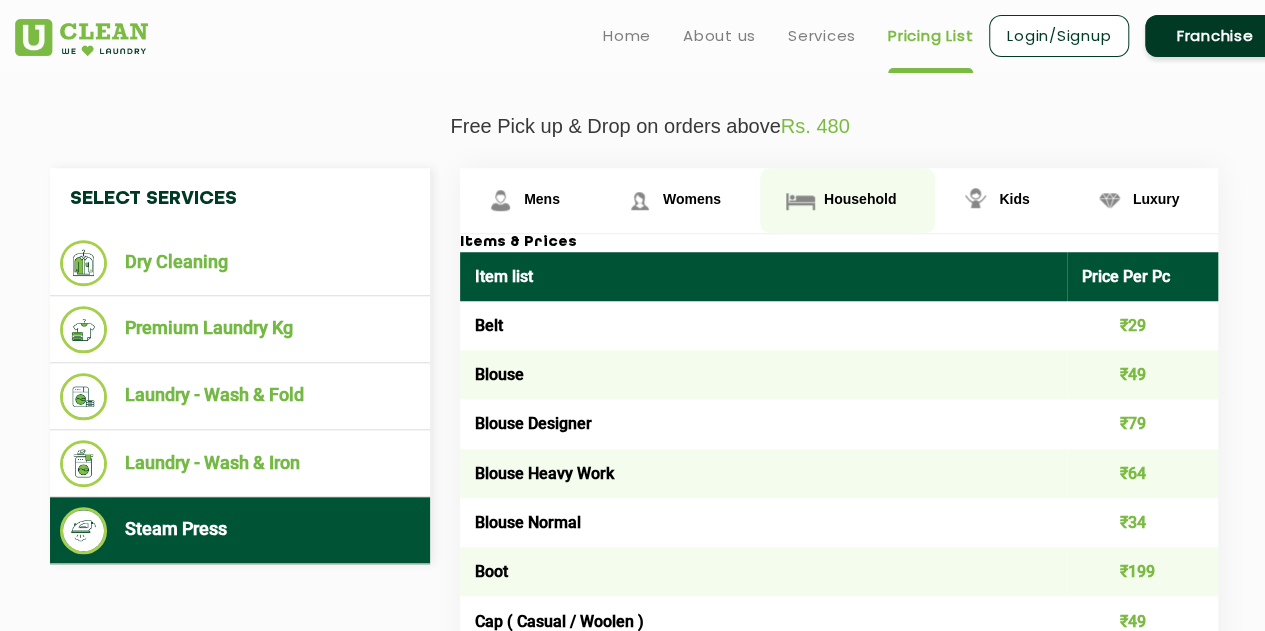 click on "Household" at bounding box center [542, 199] 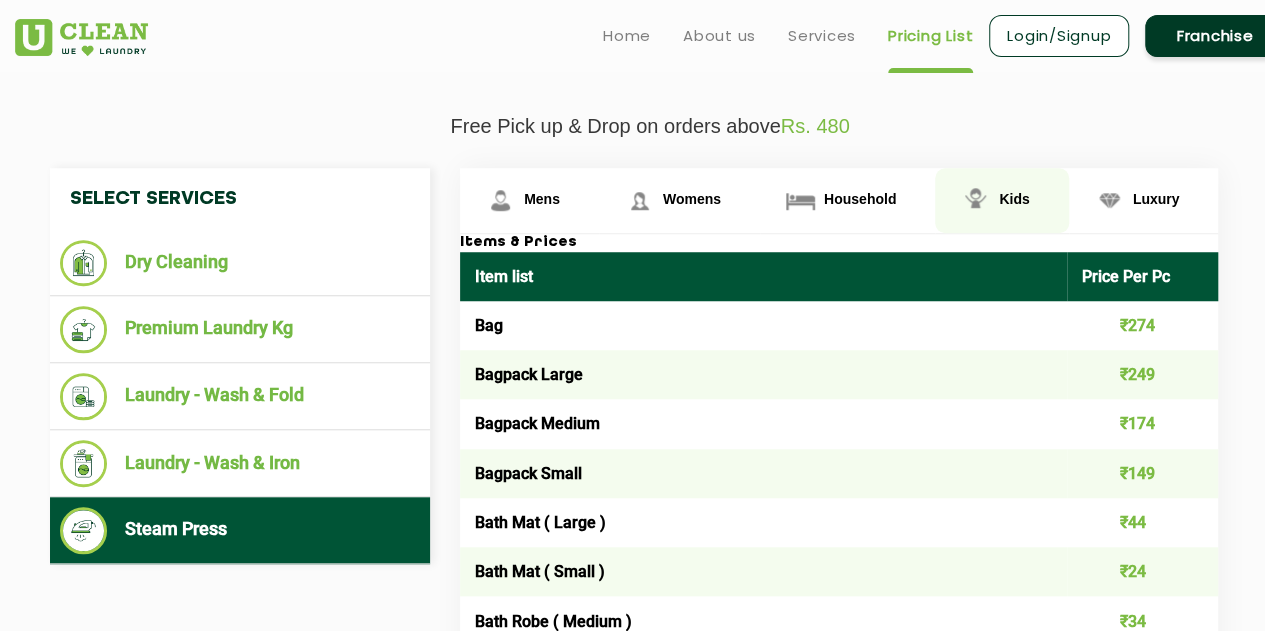 click at bounding box center [500, 200] 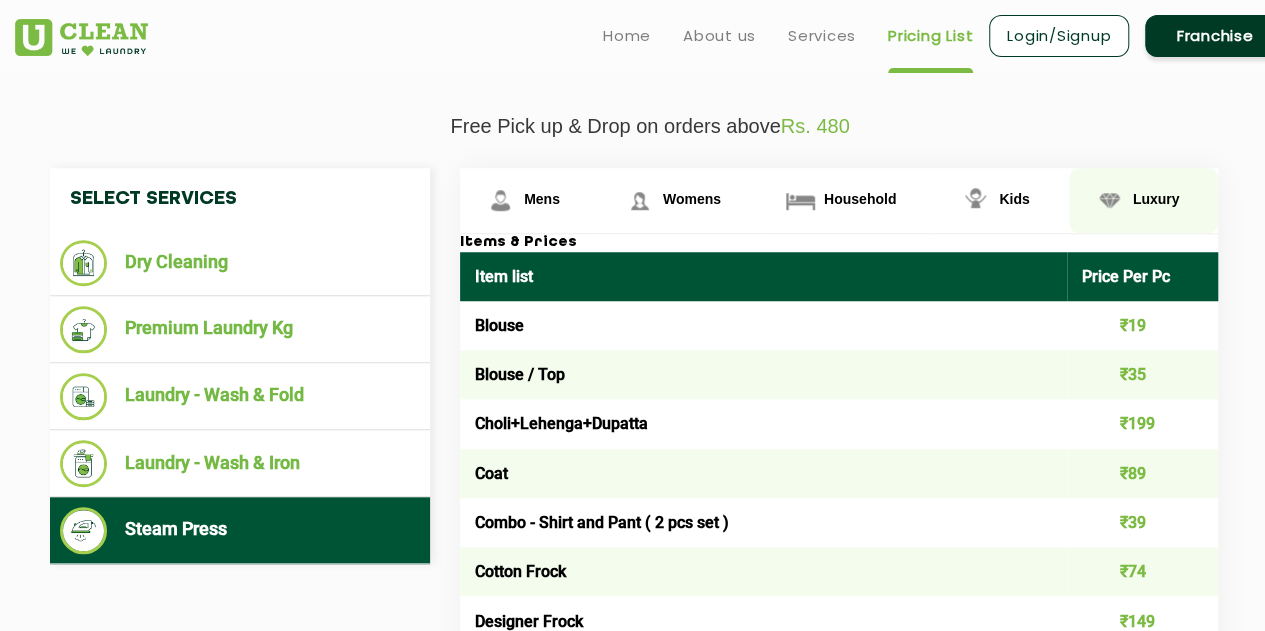 click on "Luxury" at bounding box center (529, 200) 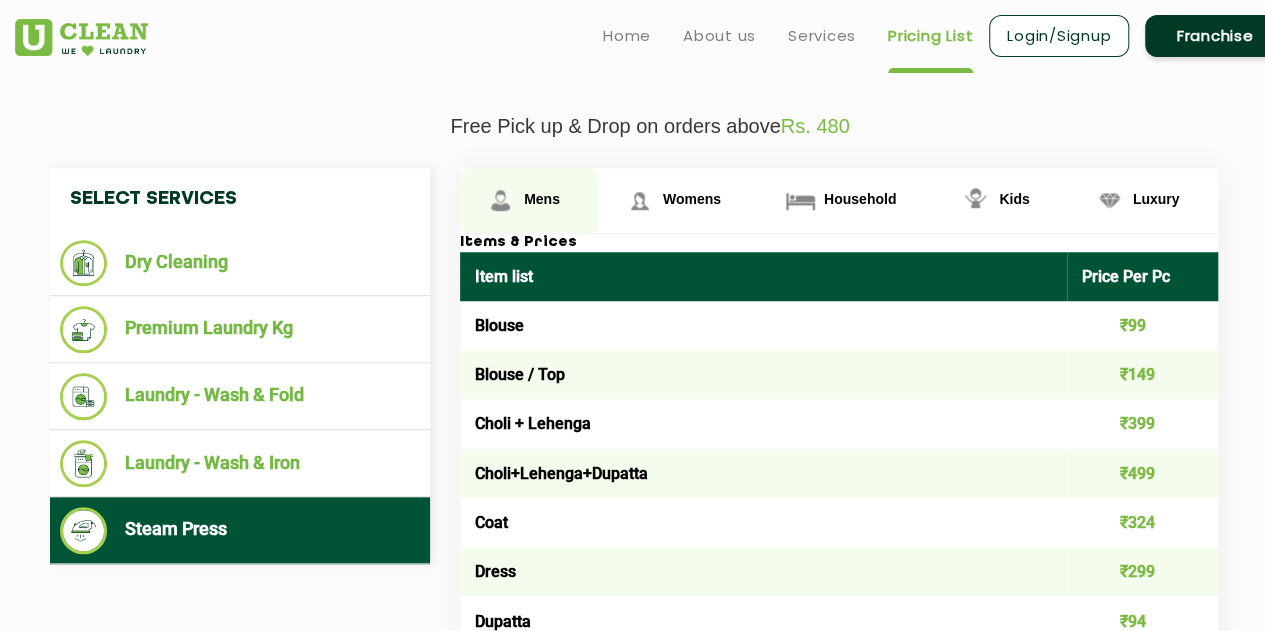 click on "Mens" at bounding box center (542, 199) 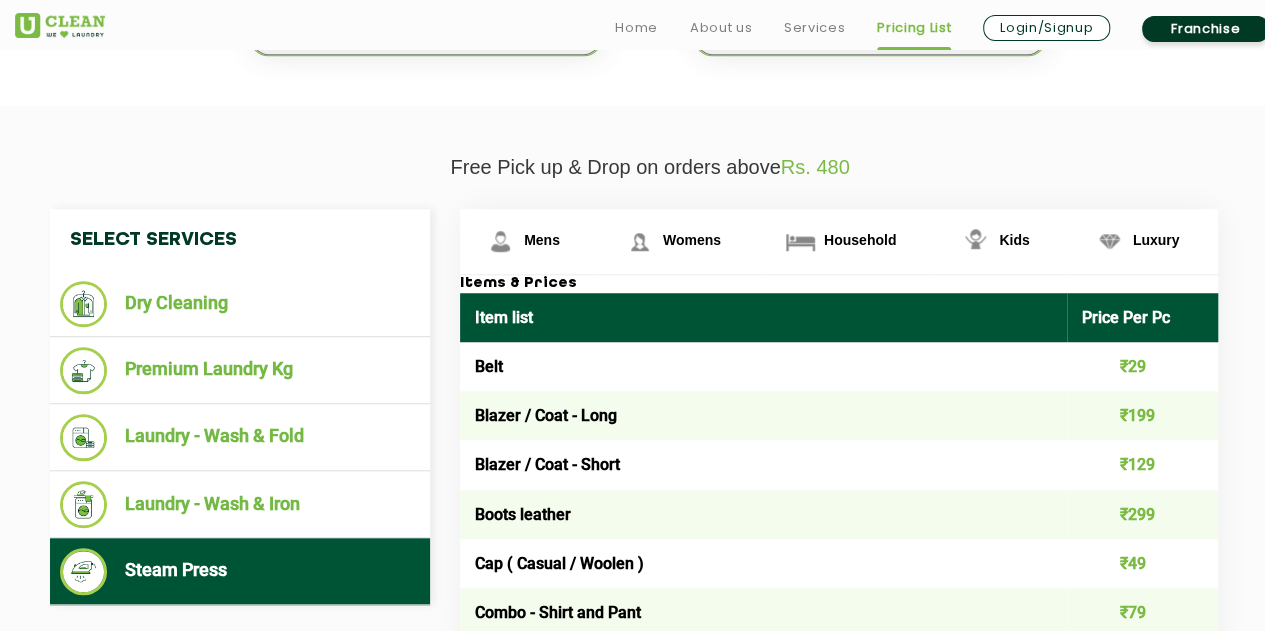 scroll, scrollTop: 684, scrollLeft: 0, axis: vertical 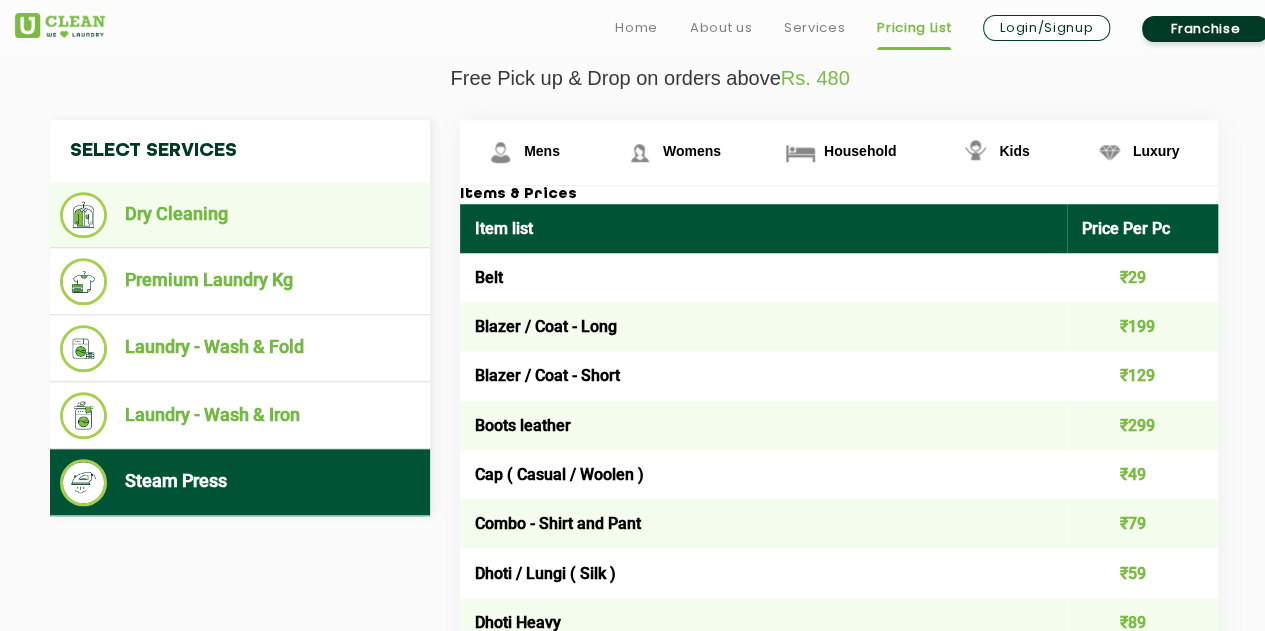click on "Dry Cleaning" at bounding box center [240, 215] 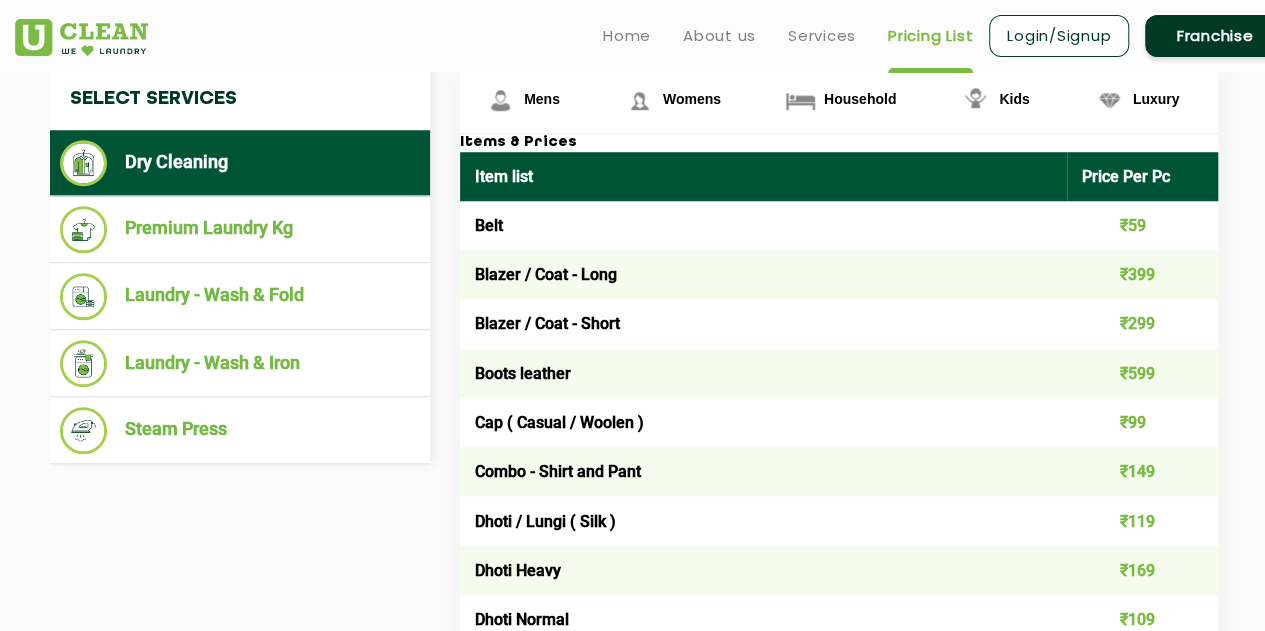 scroll, scrollTop: 770, scrollLeft: 0, axis: vertical 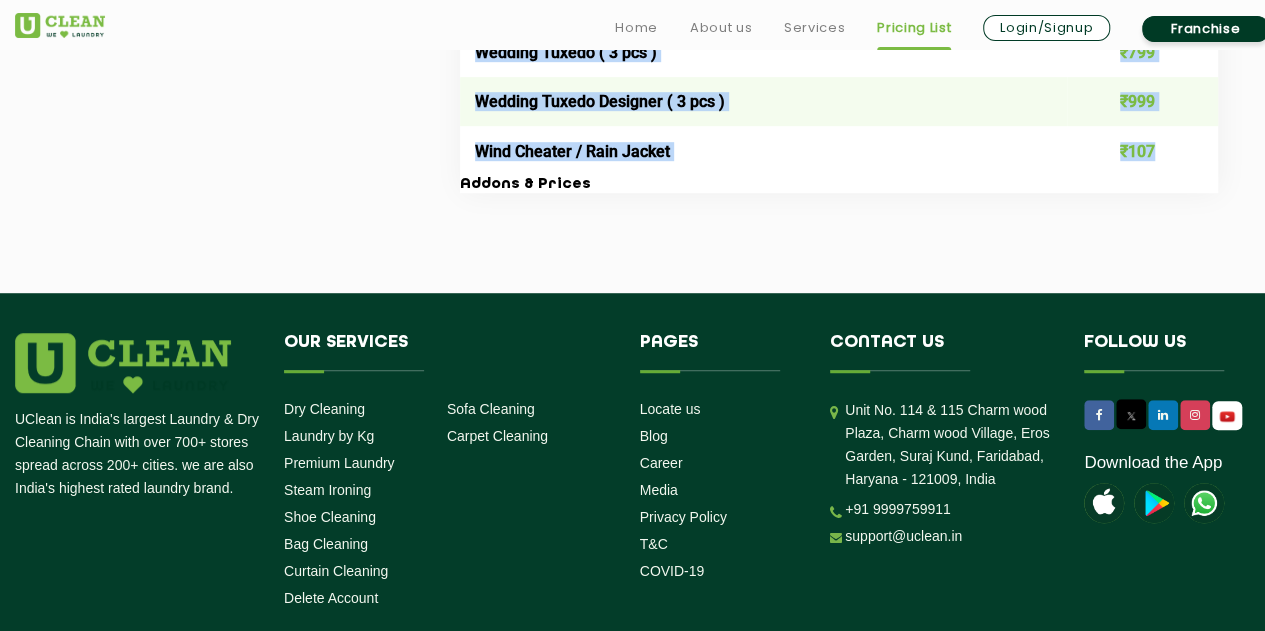 drag, startPoint x: 465, startPoint y: 171, endPoint x: 1190, endPoint y: 185, distance: 725.13513 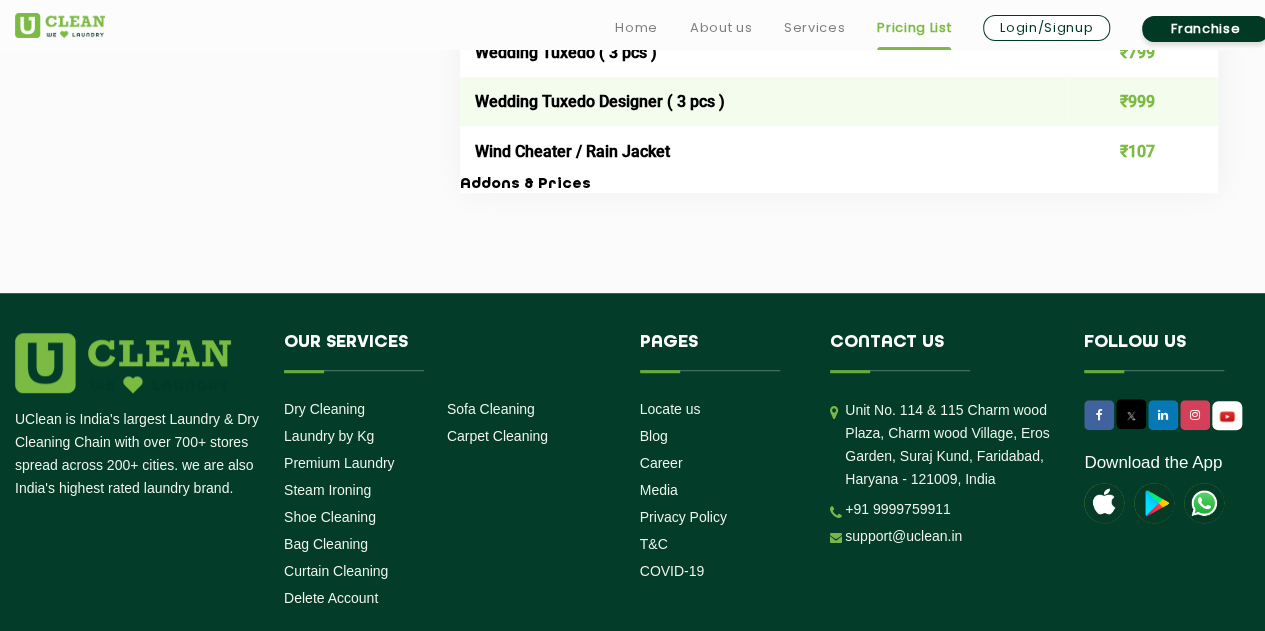 click on "Select Services Dry Cleaning  Premium Laundry Kg  Laundry - Wash & Fold  Laundry - Wash & Iron  Steam Press  Mens Womens Household Kids Luxury Items & Prices Item list Price Per Pc Belt ₹59 Blazer / Coat - Long ₹399 Blazer / Coat - Short ₹299 Boots leather ₹599 Cap ( Casual / Woolen ) ₹99 Combo - Shirt and Pant ₹149 Dhoti / Lungi ( Silk ) ₹119 Dhoti Heavy ₹169 Dhoti Normal ₹109 Formal and Casual Trousers / Pants ₹109 Gloves ( Leather ) ₹369 Gloves ( Woolen ) ₹69 Handkerchief ₹29 Hats ₹129 Indo Western ₹696 Jacket -  Faux fur Long ₹899 Jacket -  Faux fur Short ₹799 Jacket Leather ₹799 Jacket Normal Long ₹249 Jacket Normal Short ₹299 Jacket Puffer Long ₹399 Jacket Puffer Short ₹299 Jacket Rexine ₹299 Jeans ₹139 Joggers ₹179 Kurta ( Cotton ) ₹159 Kurta ( Silk ) ₹199 Kurta Heavy ₹229 Kurta Payjama ( Heavy ) ₹349 Kurta Payjama ( Light ) ₹199 Muffler ( Woolen / Pashmina ) ₹219 Pagdi ₹155 Parka Coat < Fur Inside > Long ₹299 ₹249 Pocket Square ₹29" 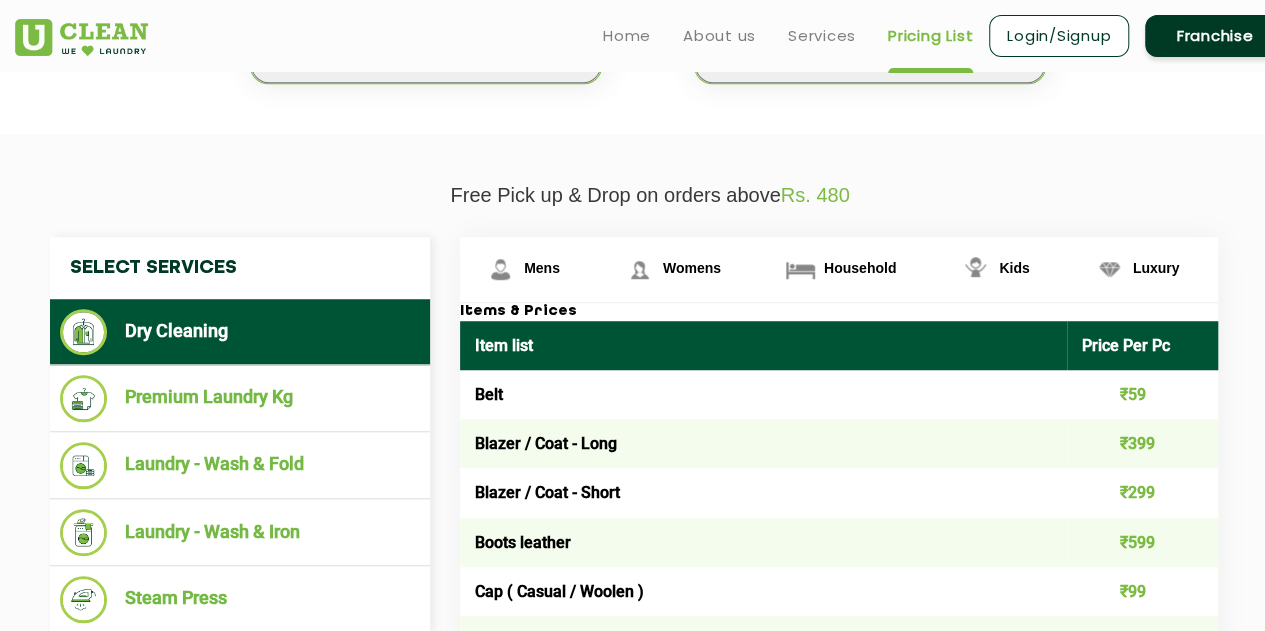 scroll, scrollTop: 601, scrollLeft: 0, axis: vertical 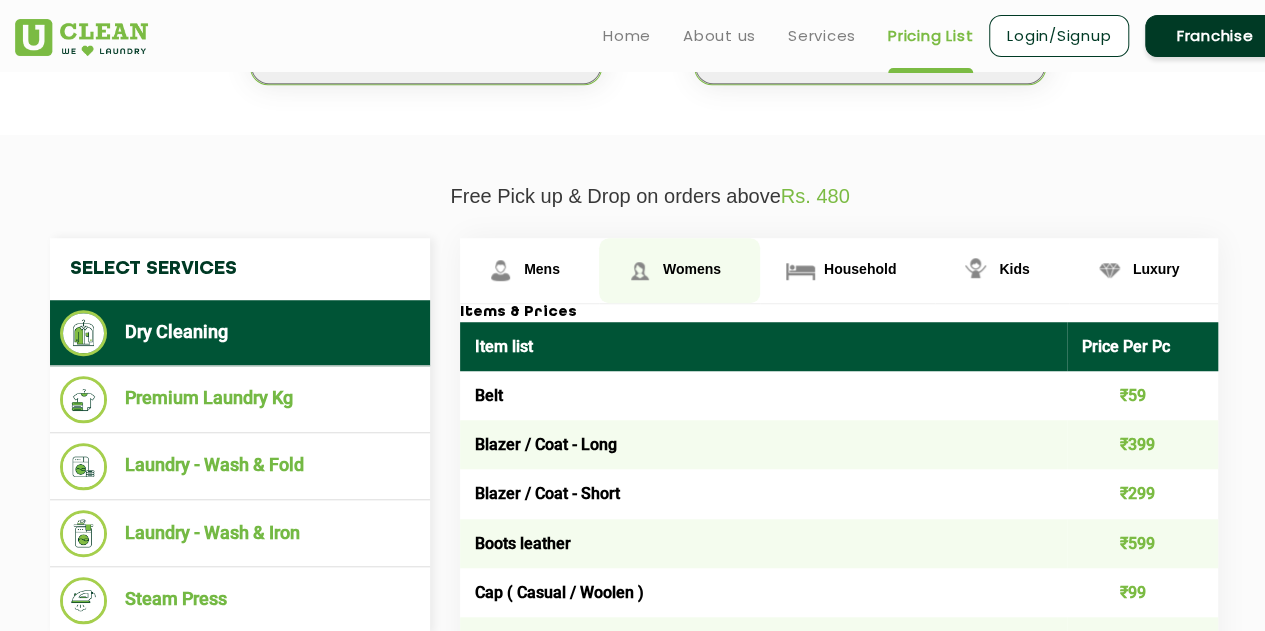 click on "Womens" at bounding box center [542, 269] 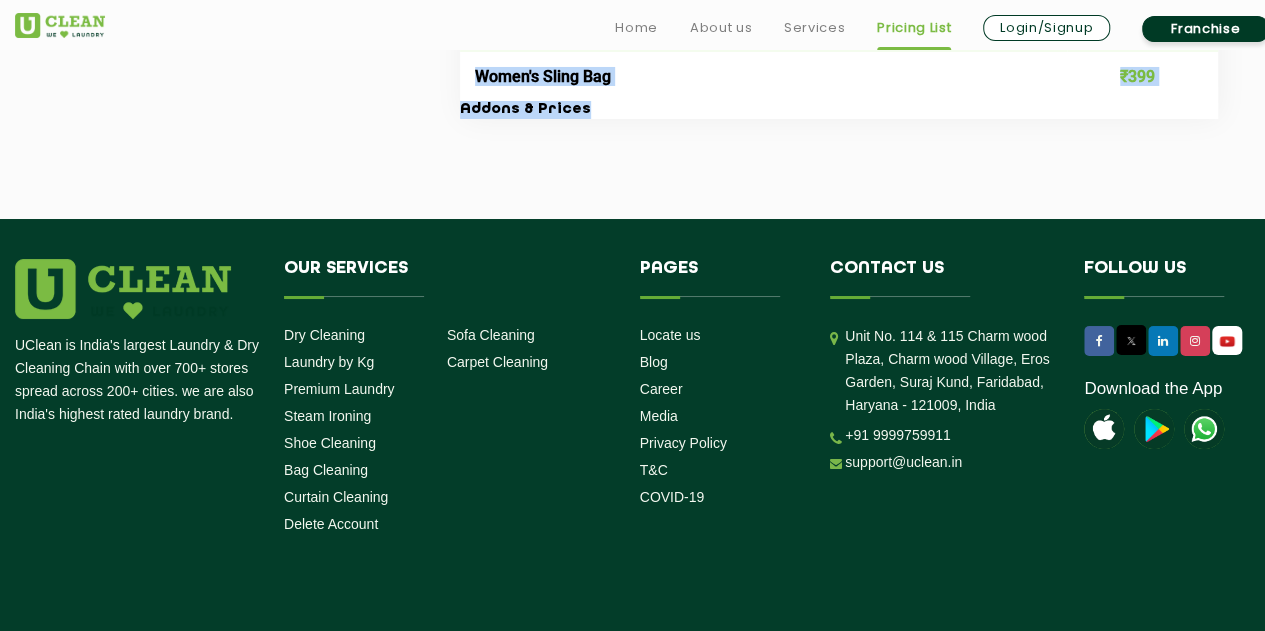 scroll, scrollTop: 7439, scrollLeft: 0, axis: vertical 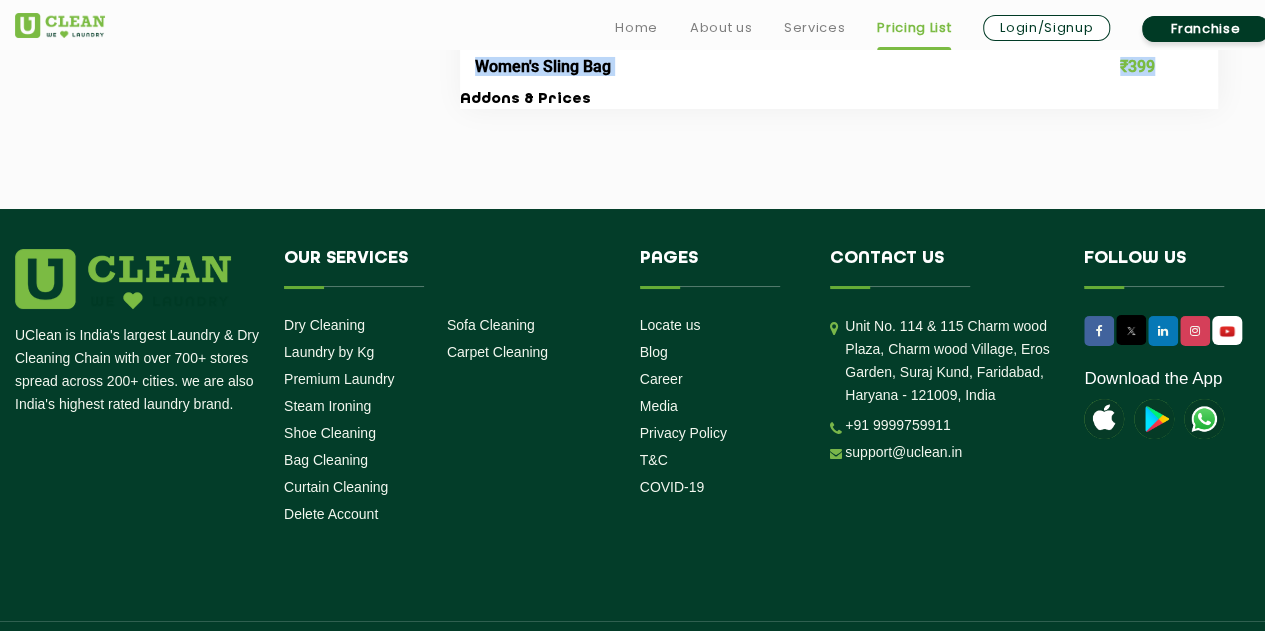 drag, startPoint x: 474, startPoint y: 389, endPoint x: 1190, endPoint y: 95, distance: 774.0103 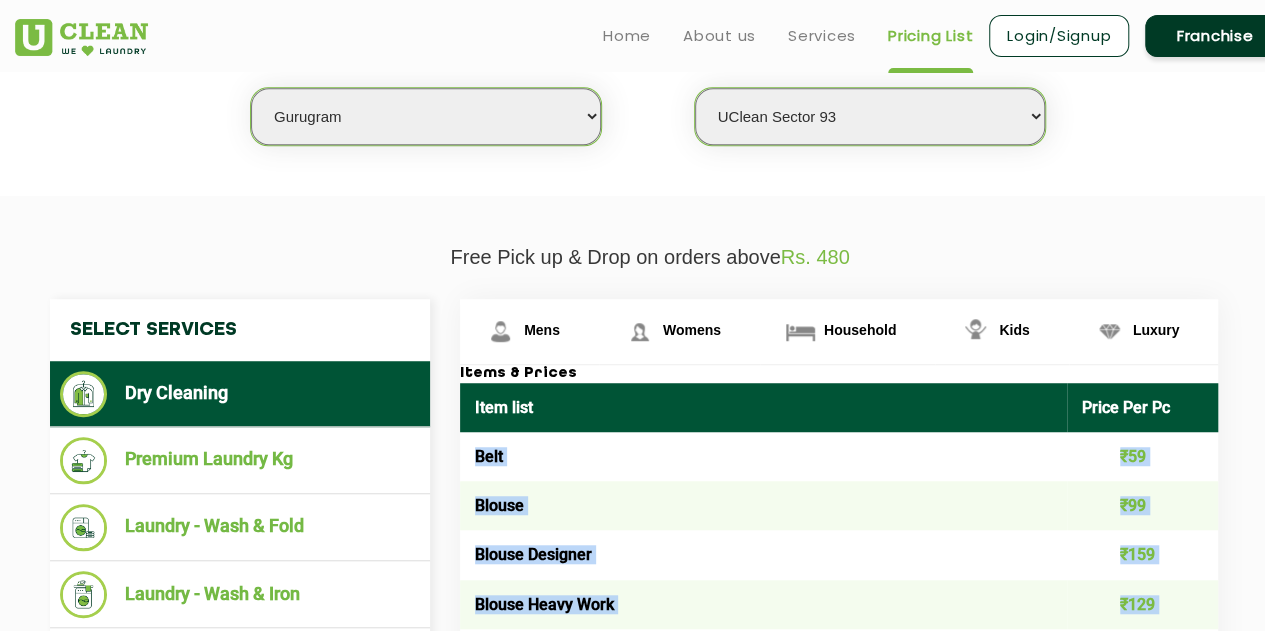 scroll, scrollTop: 539, scrollLeft: 0, axis: vertical 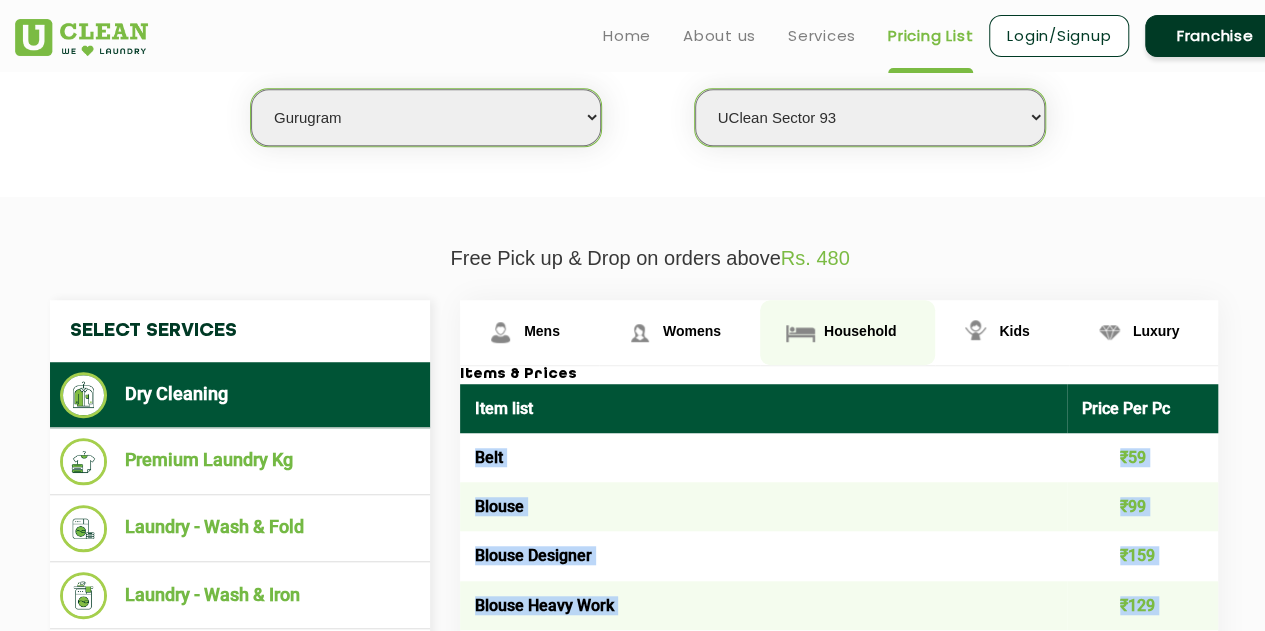 click on "Household" at bounding box center [529, 332] 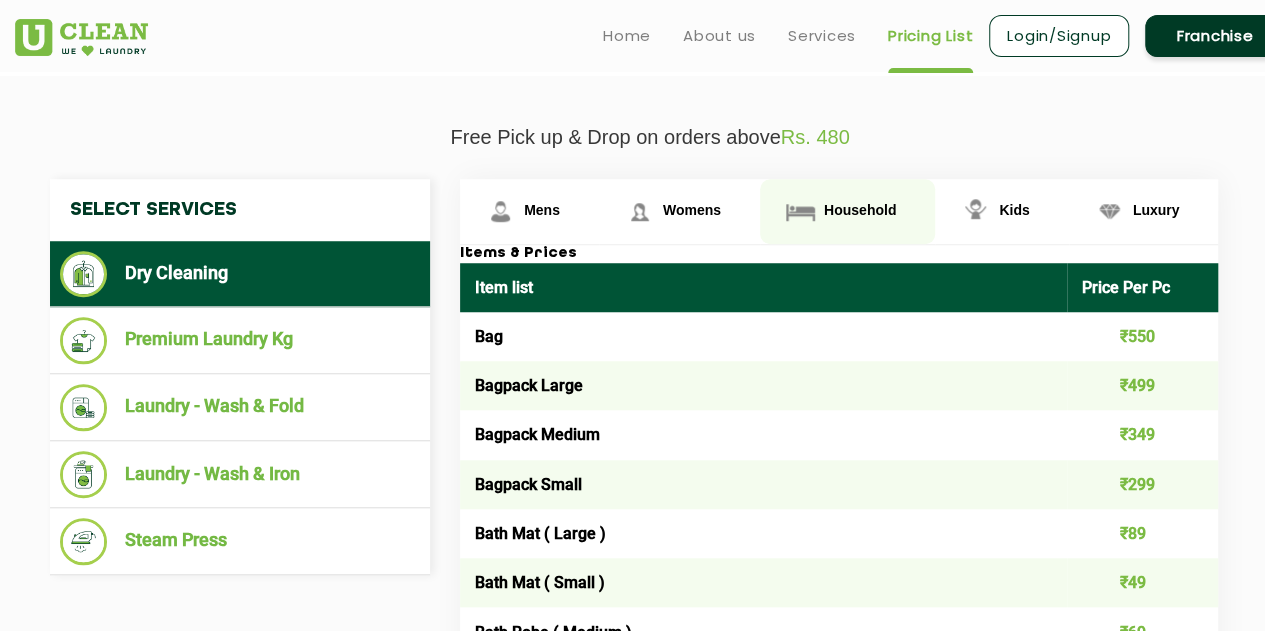 scroll, scrollTop: 683, scrollLeft: 0, axis: vertical 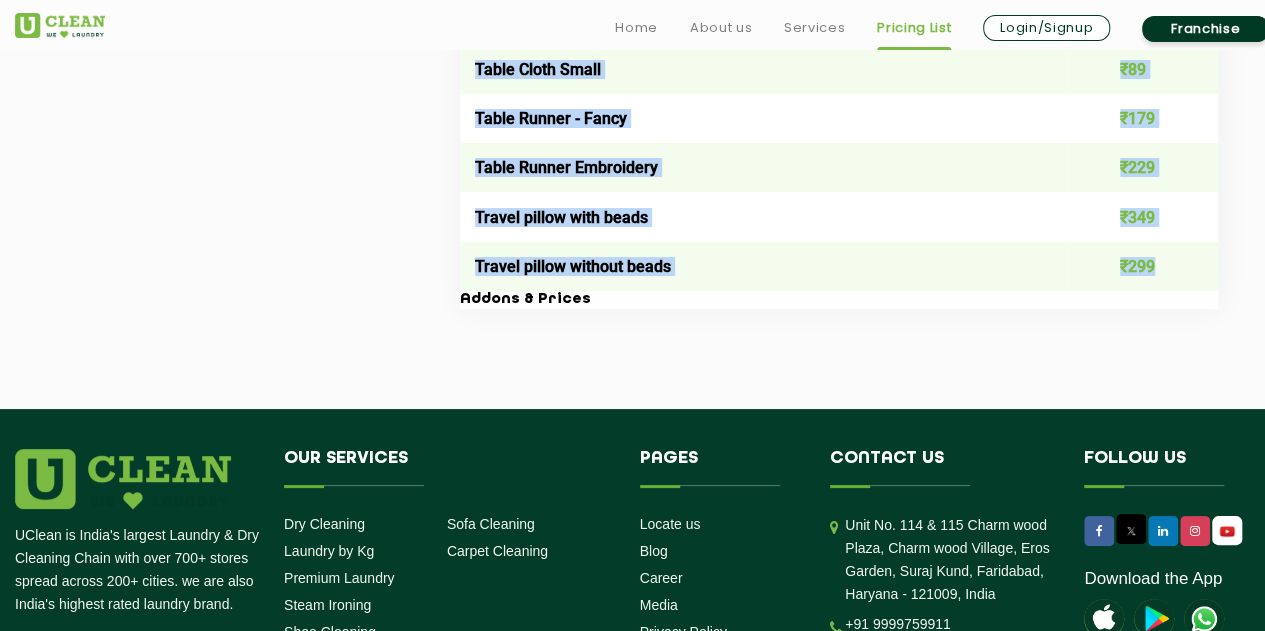 drag, startPoint x: 477, startPoint y: 306, endPoint x: 1184, endPoint y: 293, distance: 707.1195 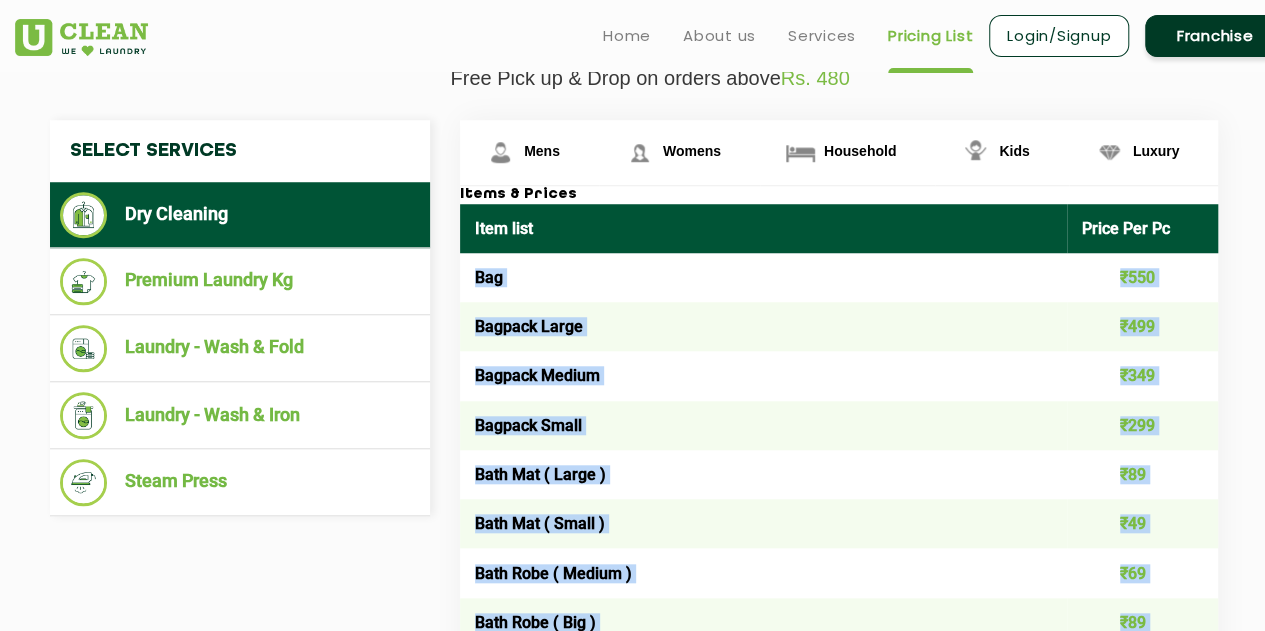 scroll, scrollTop: 706, scrollLeft: 0, axis: vertical 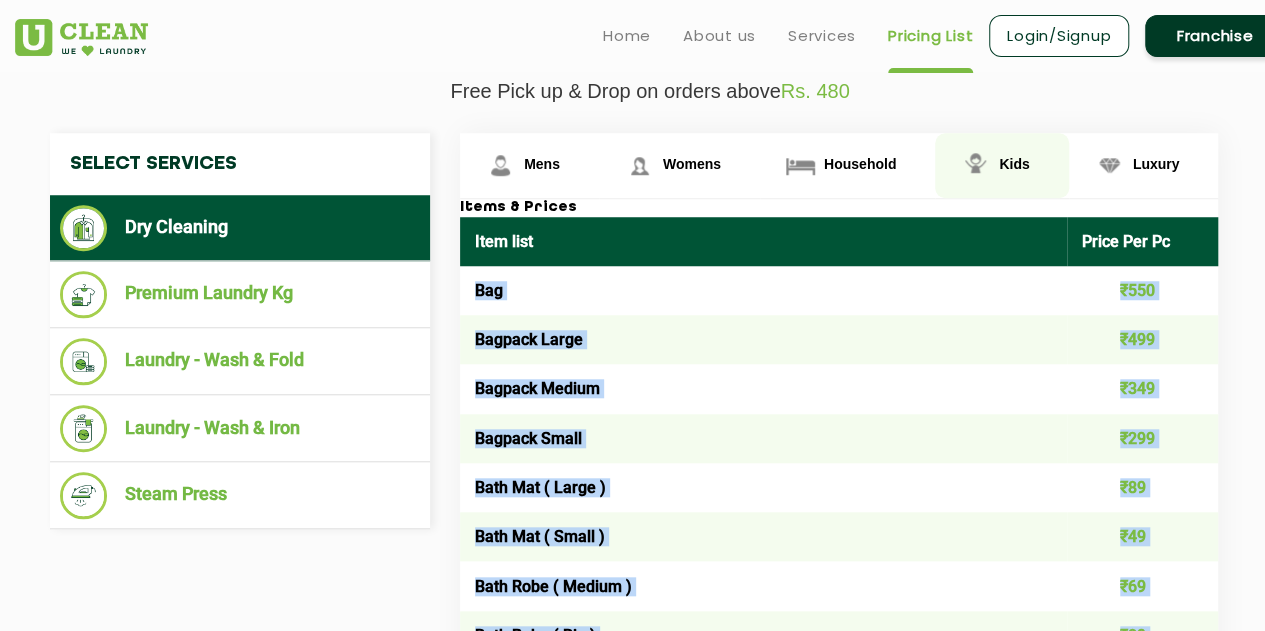 click at bounding box center (500, 165) 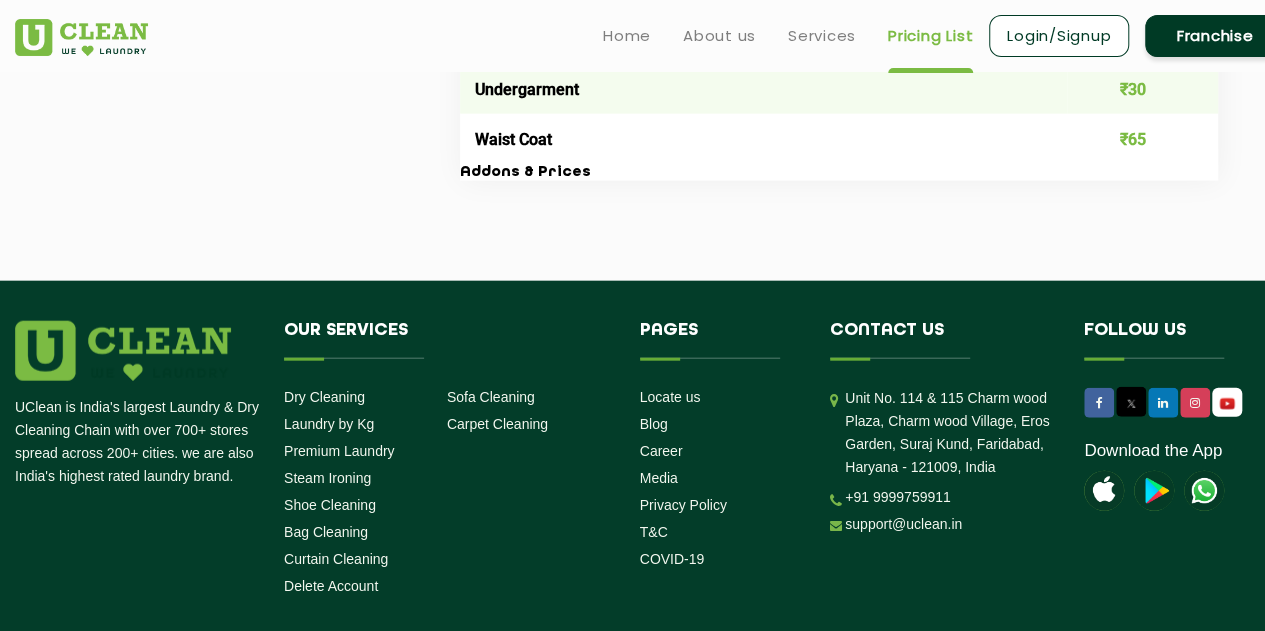 scroll, scrollTop: 2169, scrollLeft: 0, axis: vertical 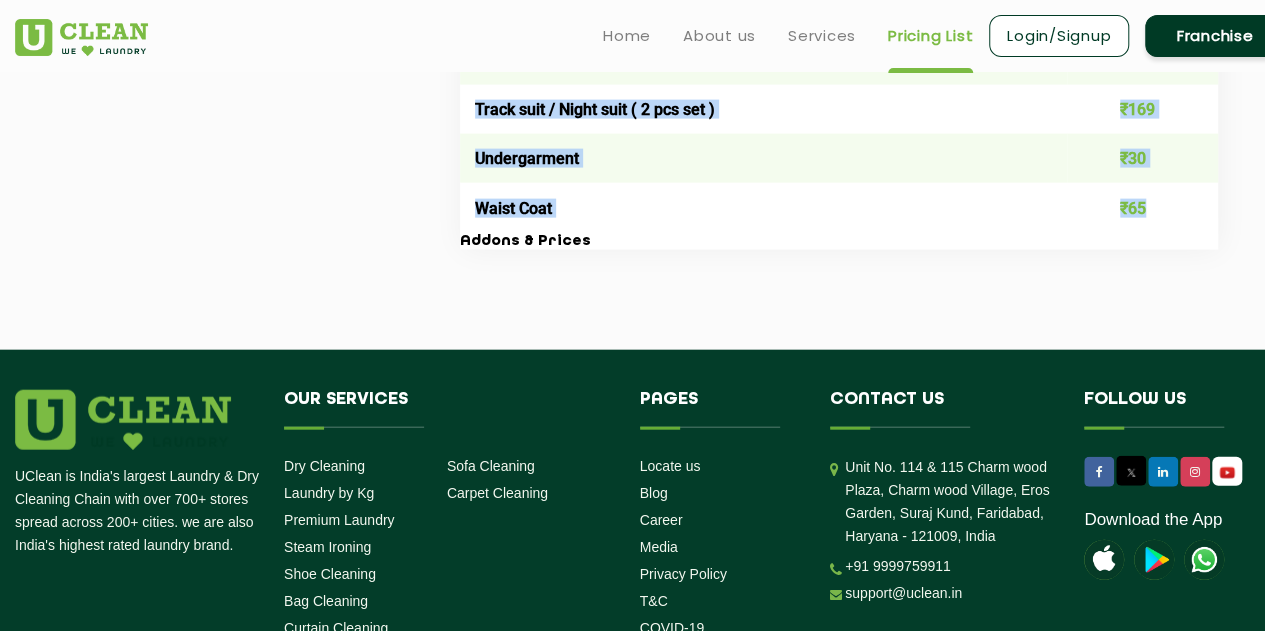 drag, startPoint x: 475, startPoint y: 286, endPoint x: 1154, endPoint y: 201, distance: 684.2996 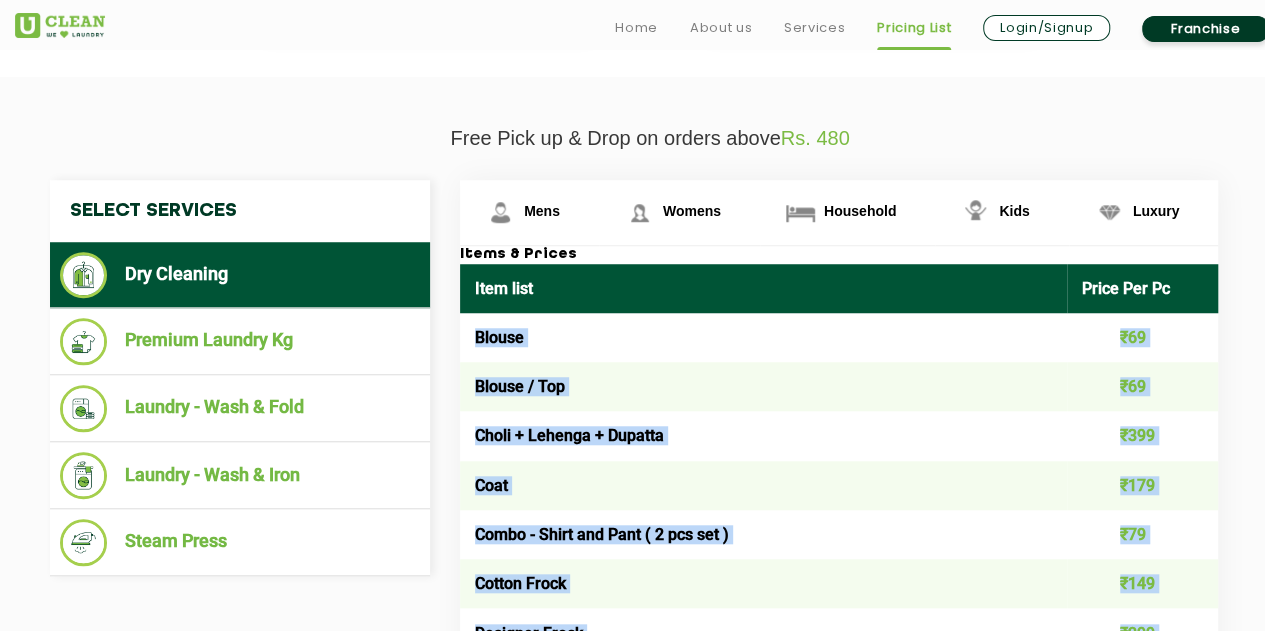 scroll, scrollTop: 650, scrollLeft: 0, axis: vertical 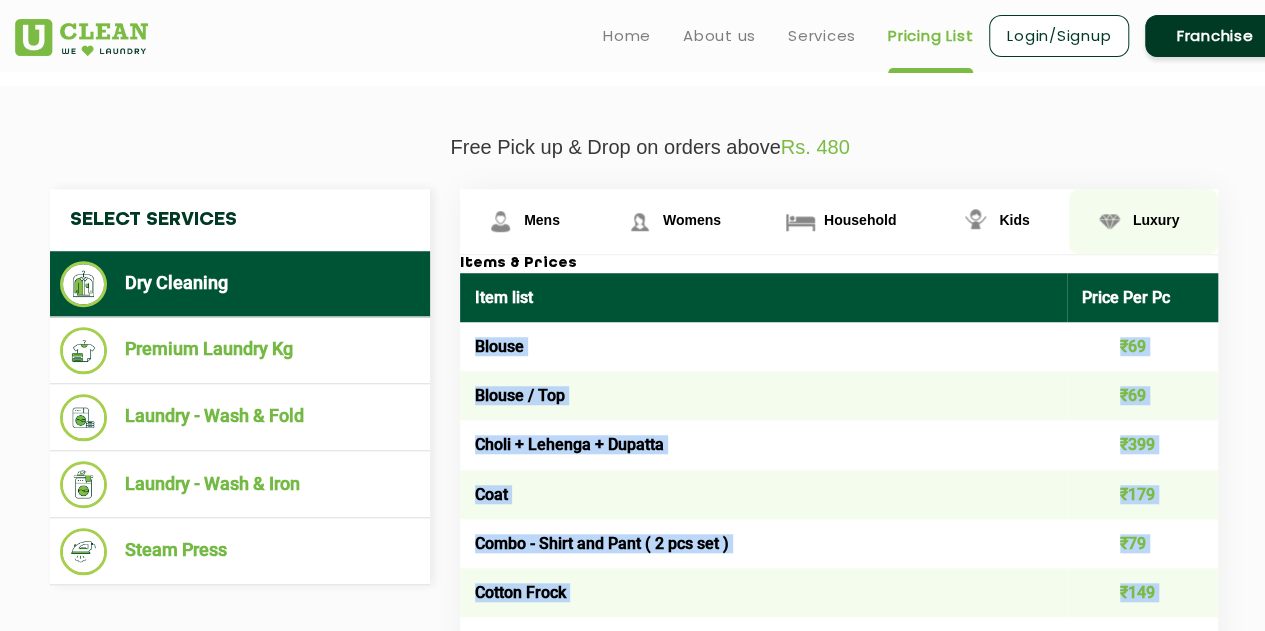 click on "Luxury" at bounding box center (542, 220) 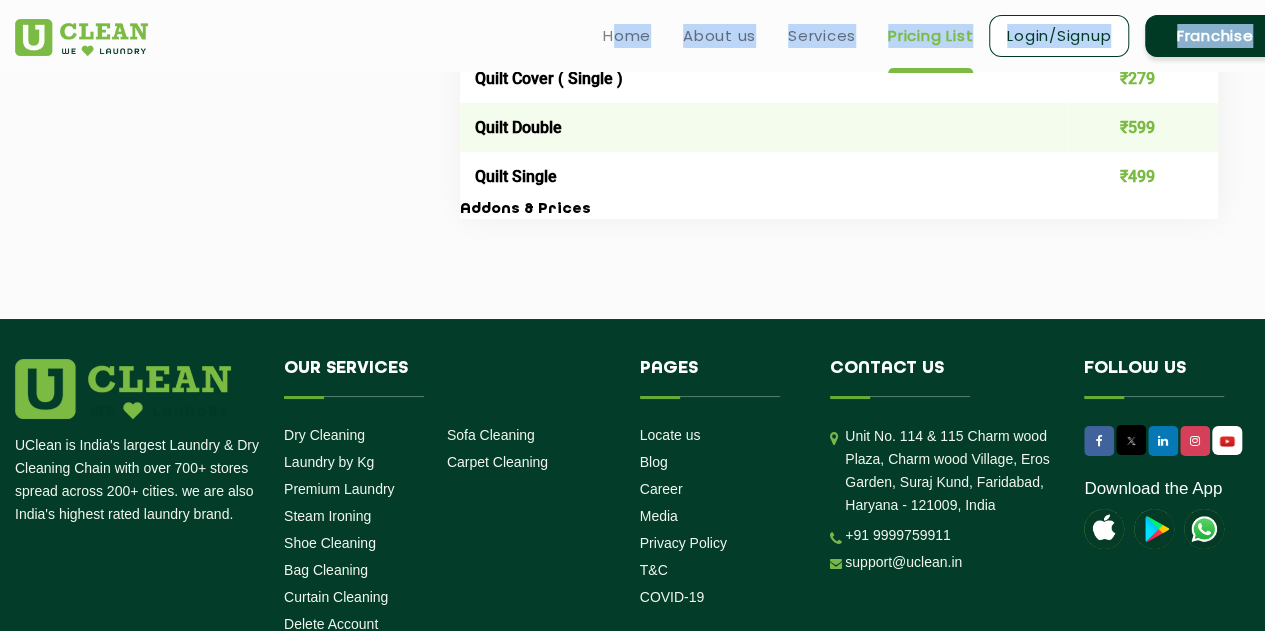 scroll, scrollTop: 3559, scrollLeft: 0, axis: vertical 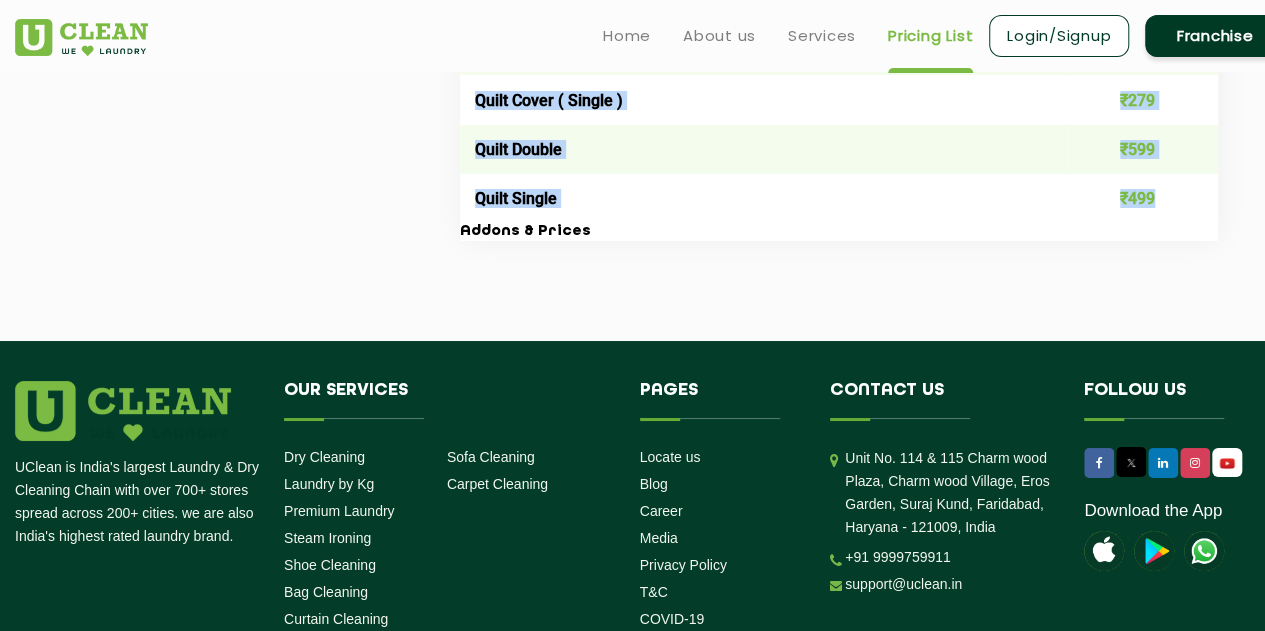 drag, startPoint x: 474, startPoint y: 341, endPoint x: 1162, endPoint y: 211, distance: 700.17426 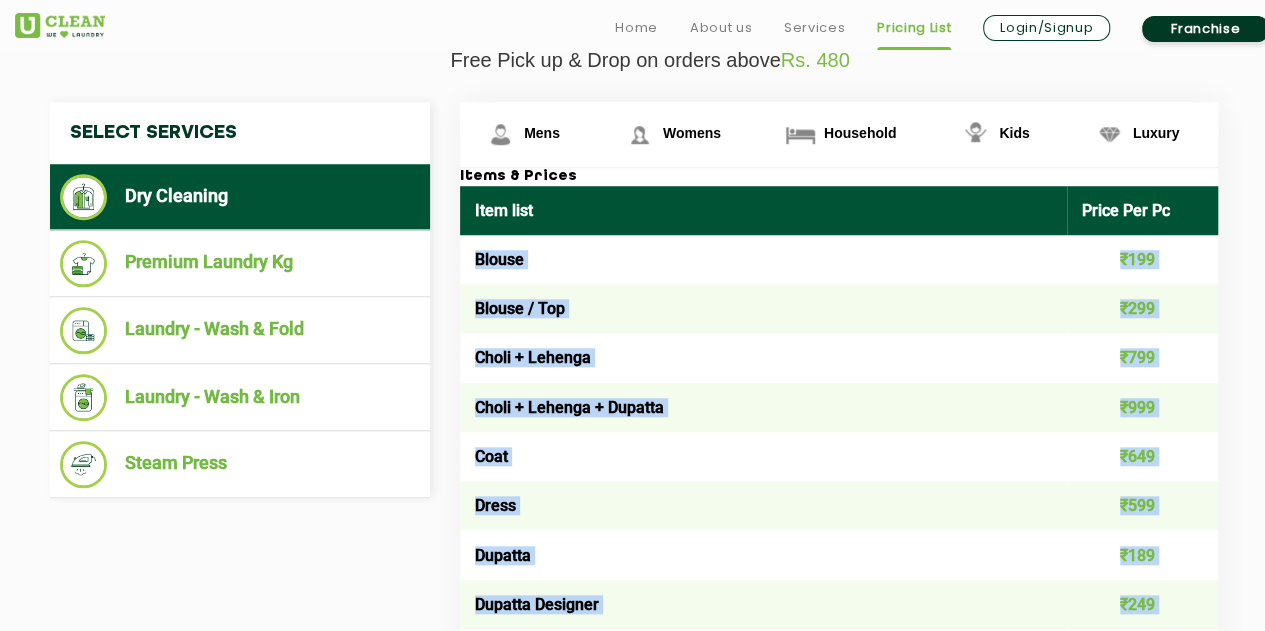 scroll, scrollTop: 739, scrollLeft: 0, axis: vertical 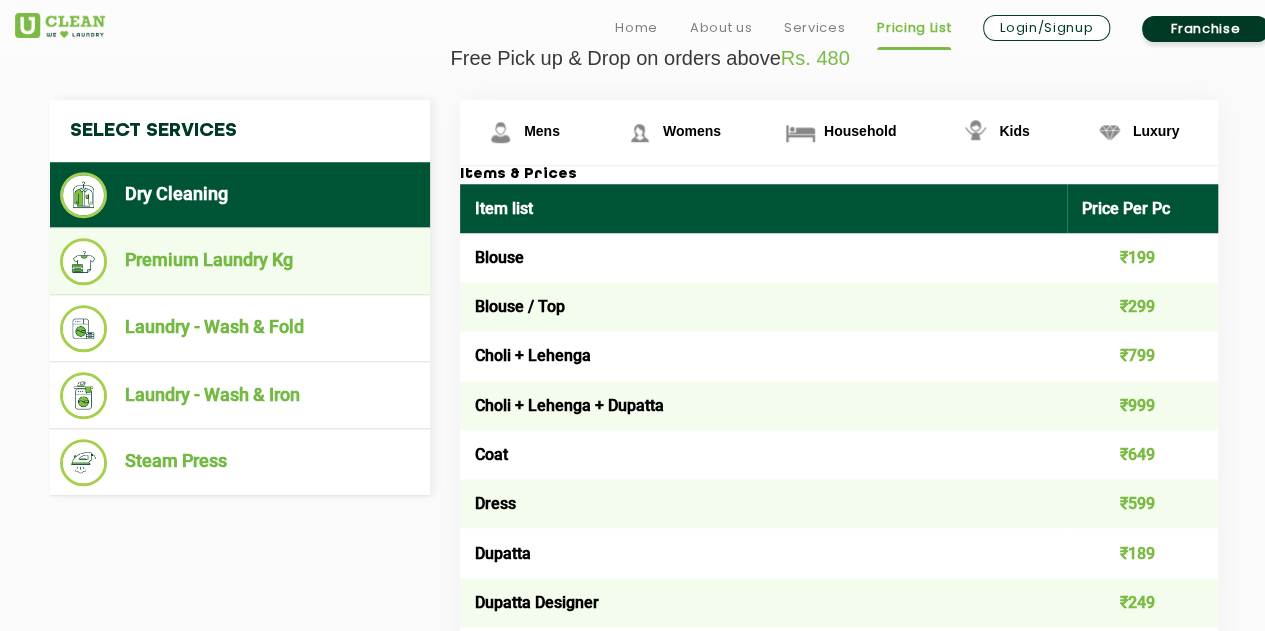click on "Premium Laundry Kg" at bounding box center [240, 261] 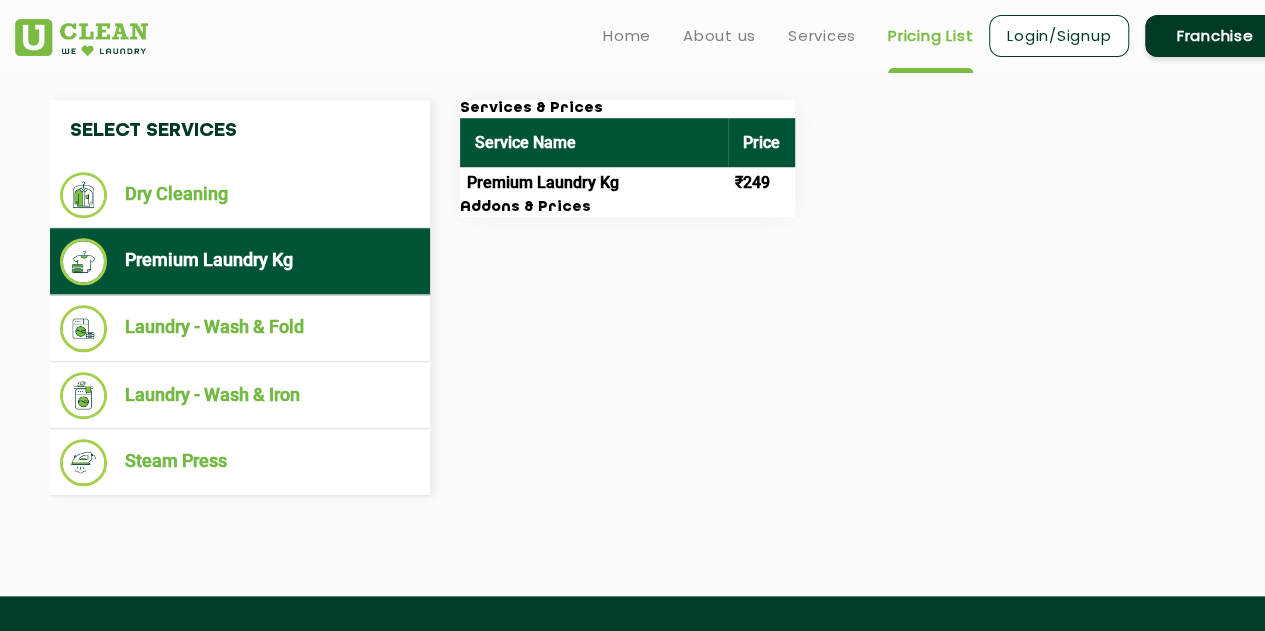 scroll, scrollTop: 686, scrollLeft: 0, axis: vertical 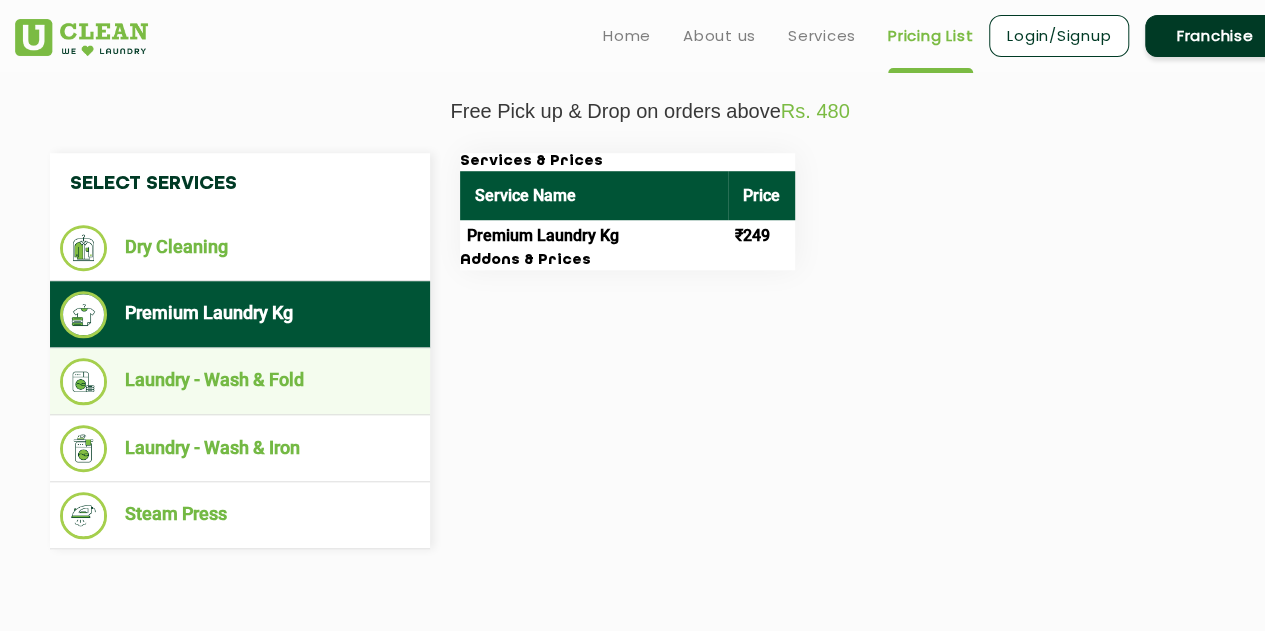 click on "Laundry - Wash & Fold" at bounding box center (240, 381) 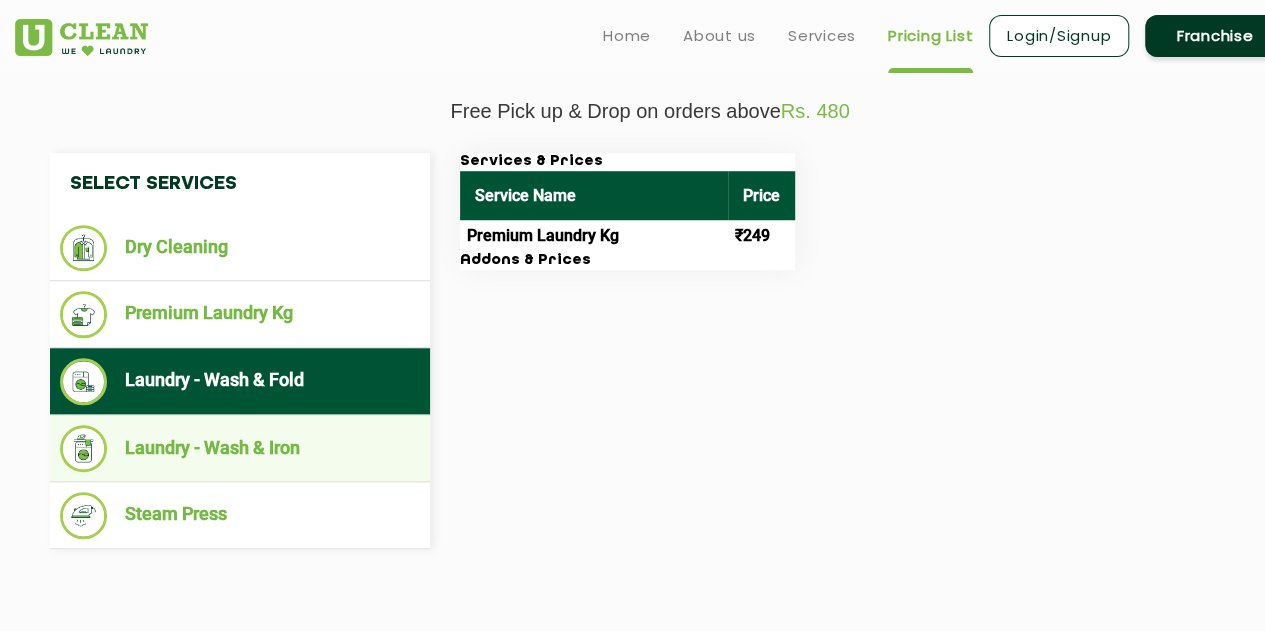 click on "Laundry - Wash & Iron" at bounding box center [240, 448] 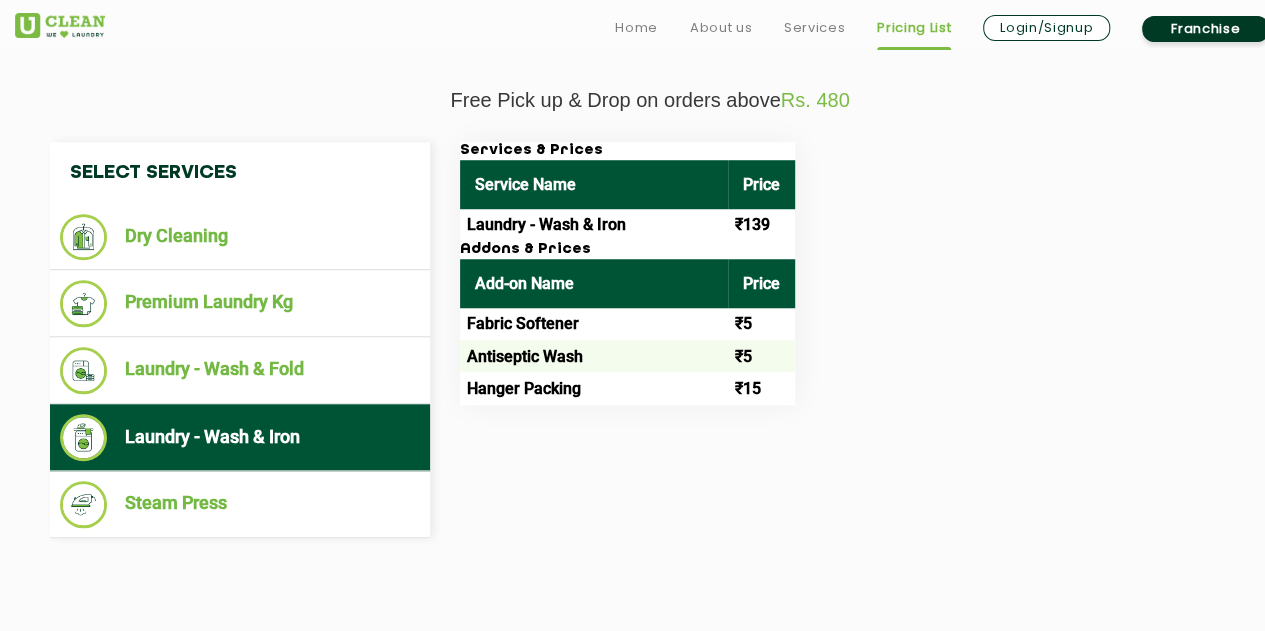 scroll, scrollTop: 698, scrollLeft: 0, axis: vertical 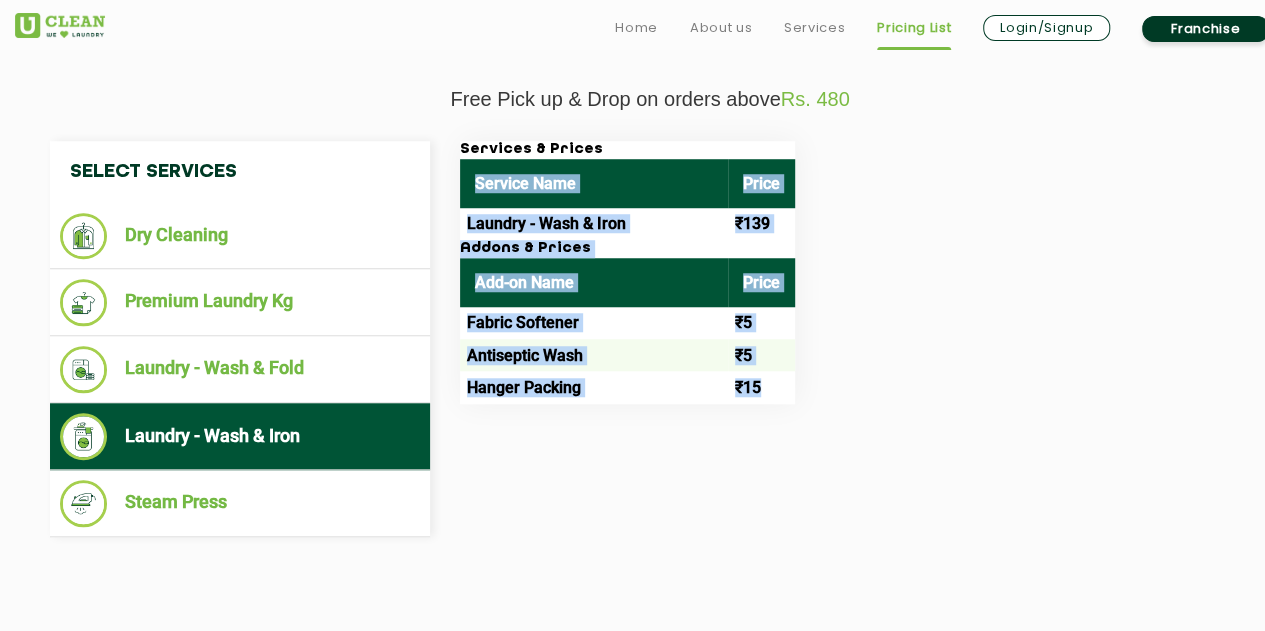 drag, startPoint x: 466, startPoint y: 179, endPoint x: 782, endPoint y: 387, distance: 378.31204 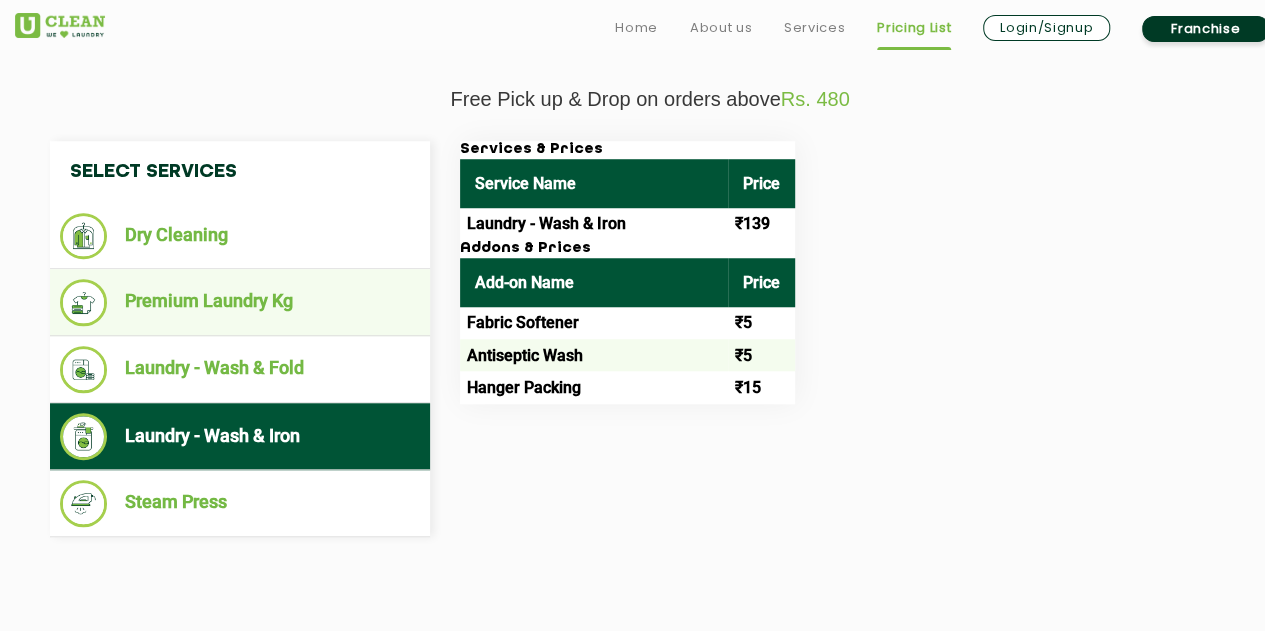 click on "Premium Laundry Kg" at bounding box center [240, 302] 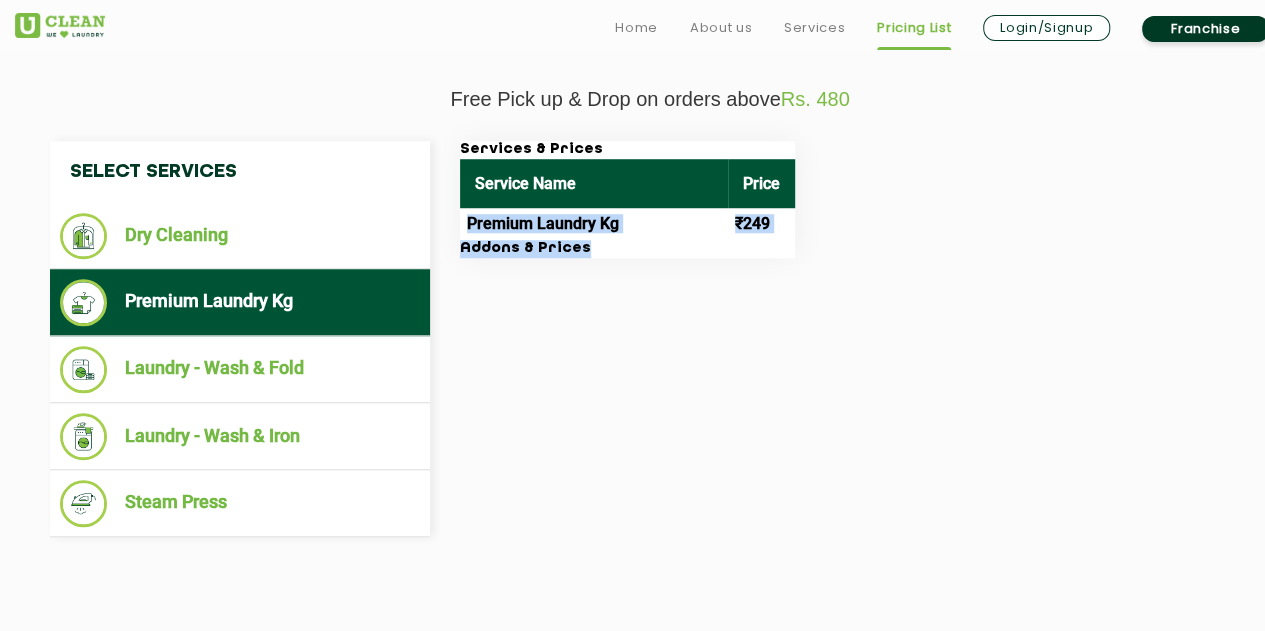 drag, startPoint x: 464, startPoint y: 221, endPoint x: 790, endPoint y: 254, distance: 327.666 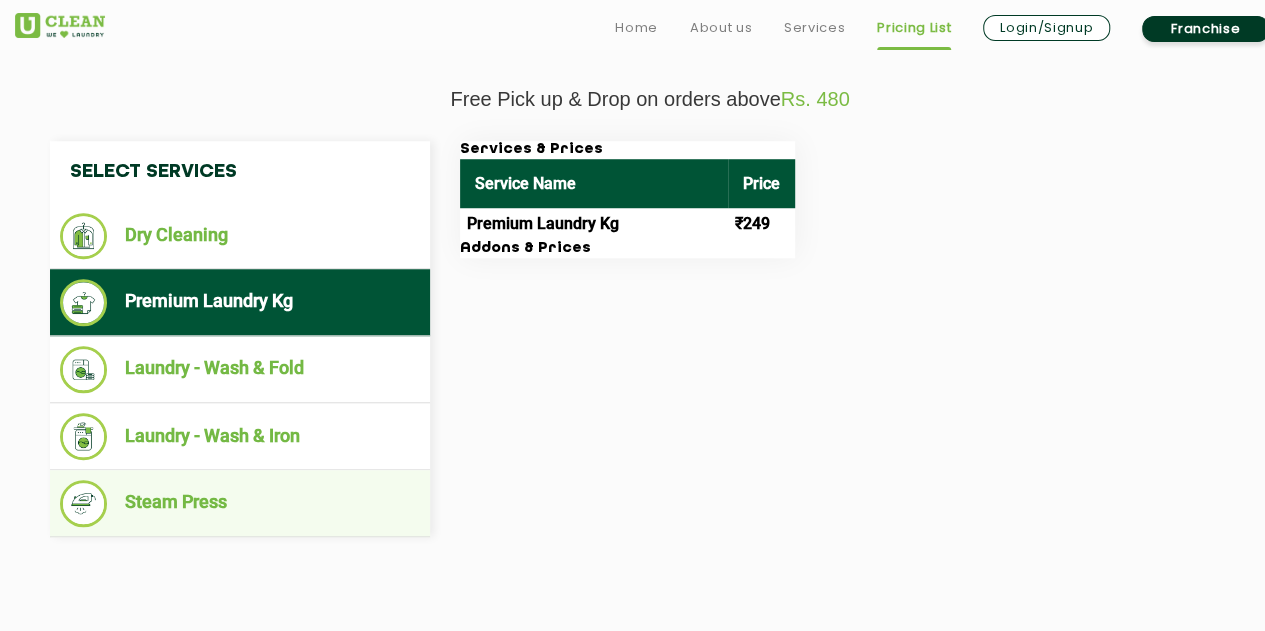 click on "Steam Press" at bounding box center (240, 503) 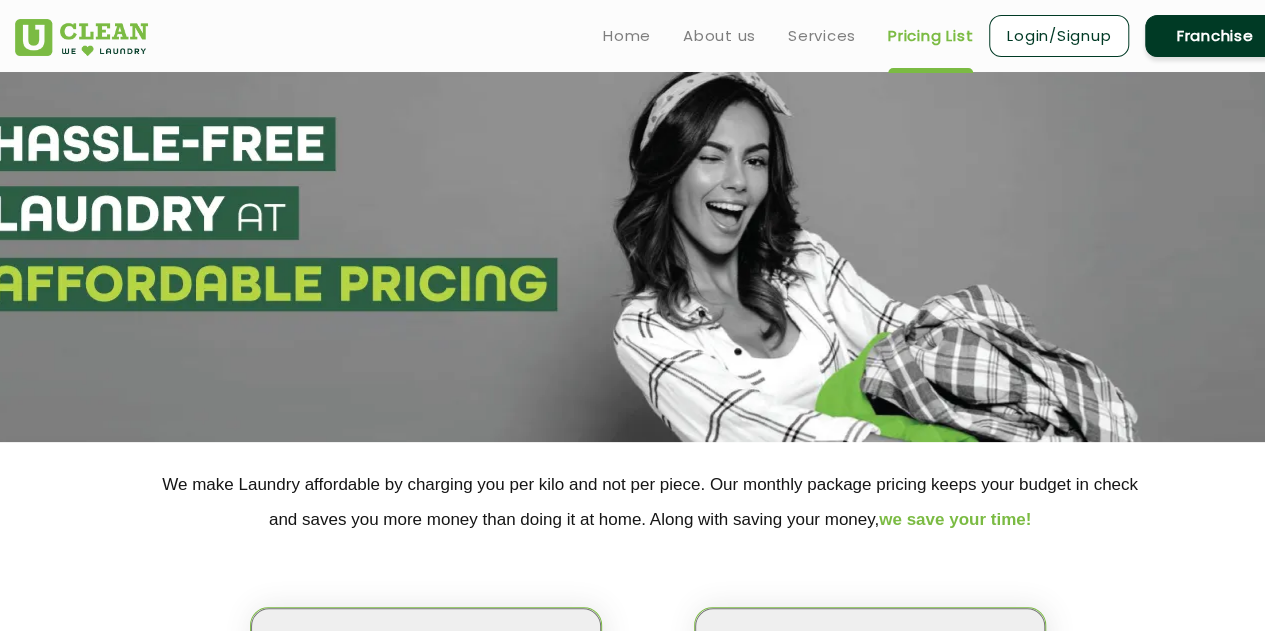 scroll, scrollTop: 0, scrollLeft: 0, axis: both 